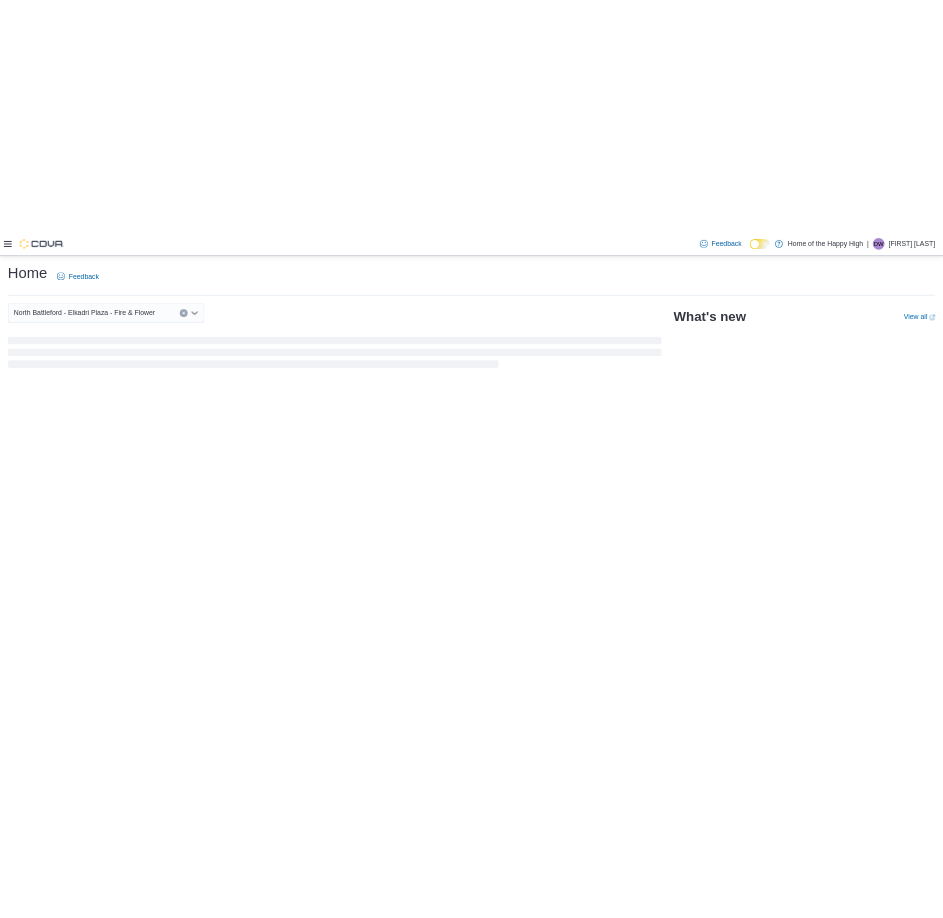 scroll, scrollTop: 0, scrollLeft: 0, axis: both 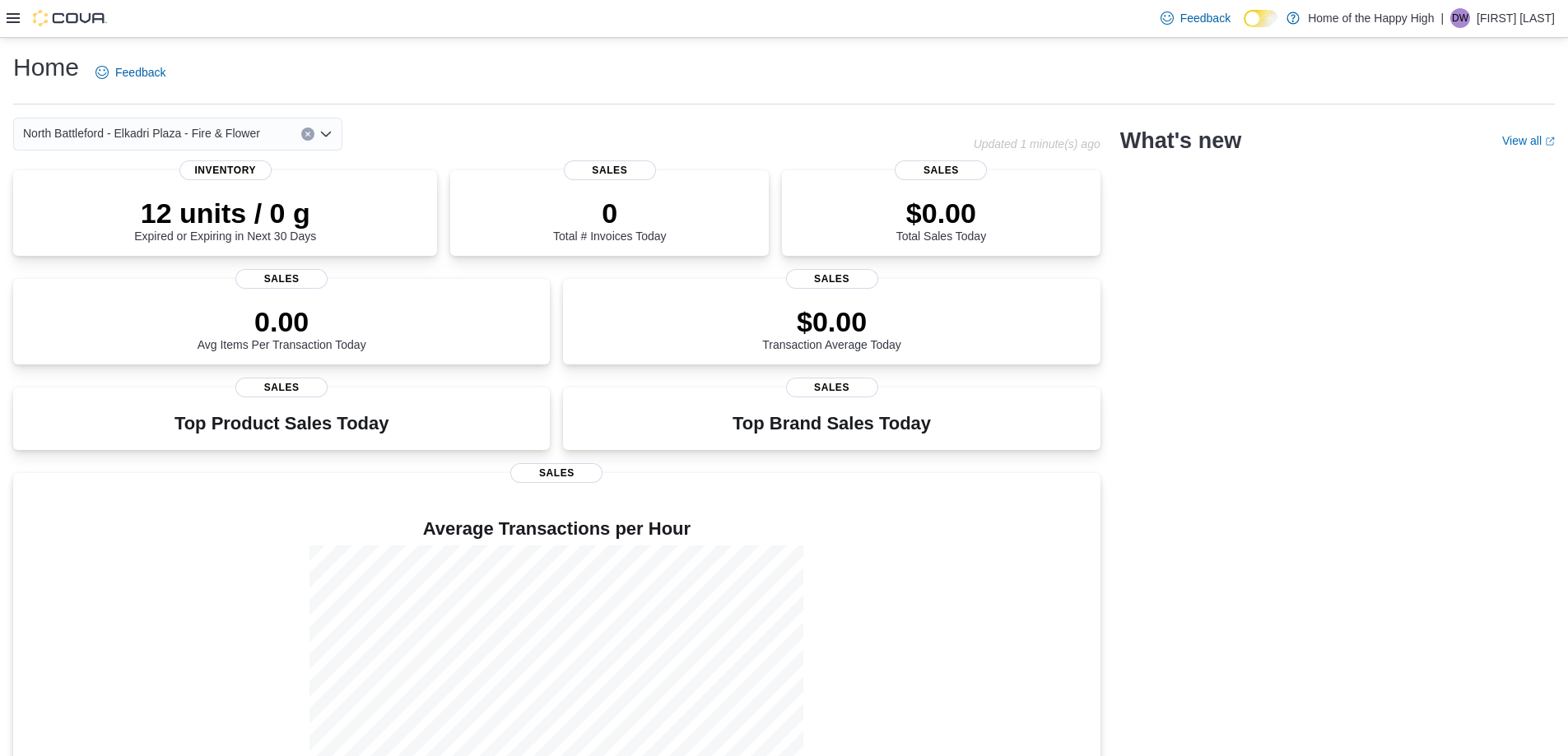 click at bounding box center [57, 18] 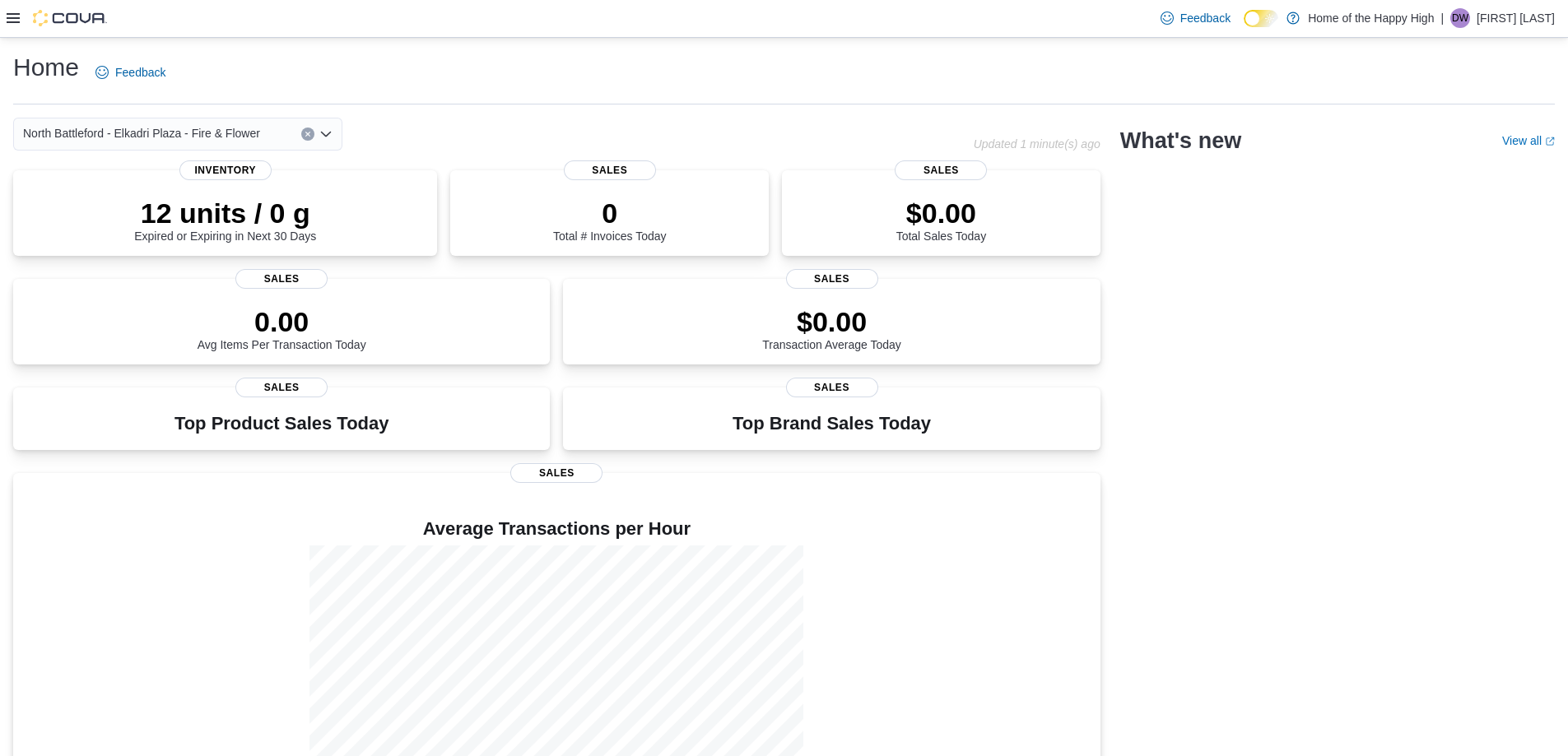 click 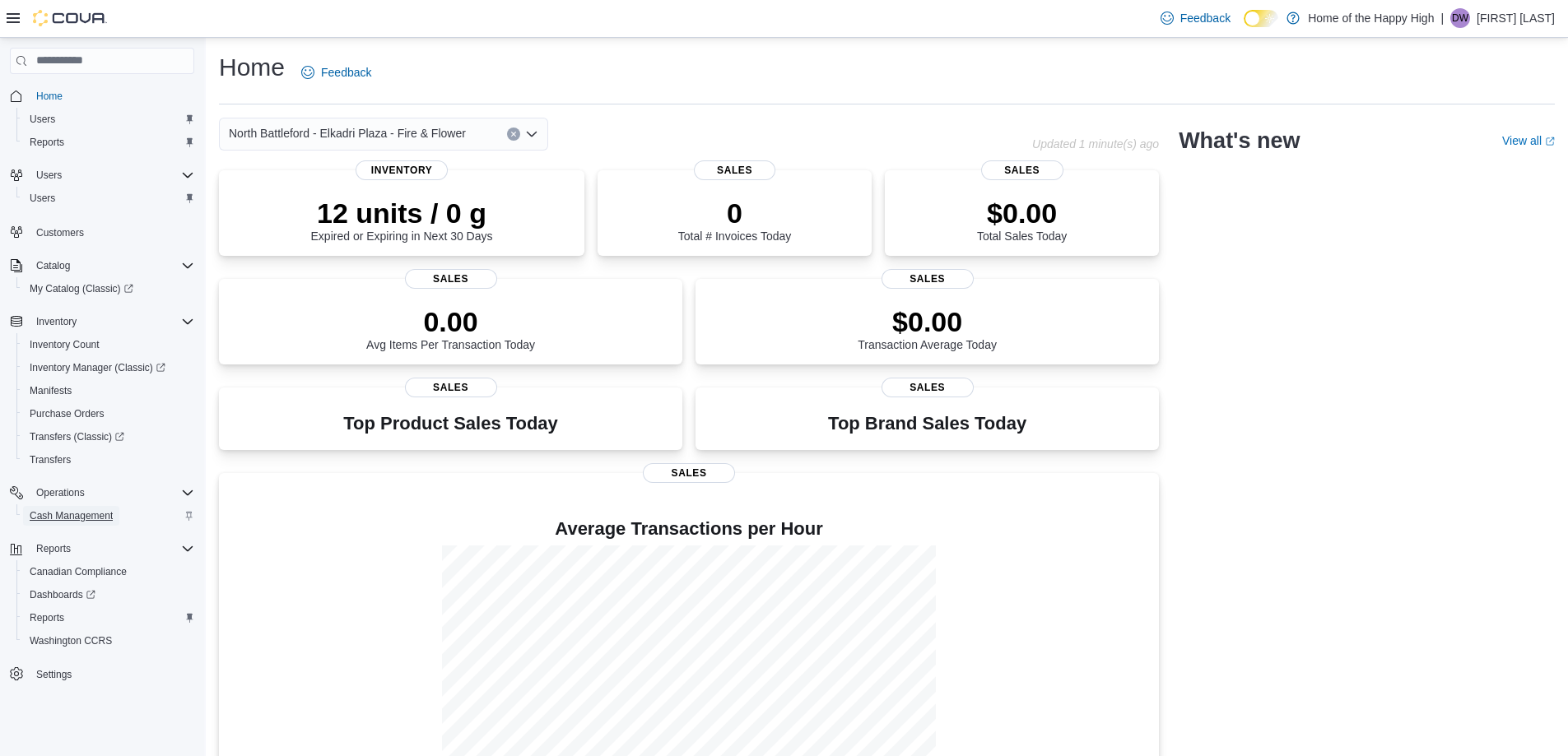 click on "Cash Management" at bounding box center (71, 516) 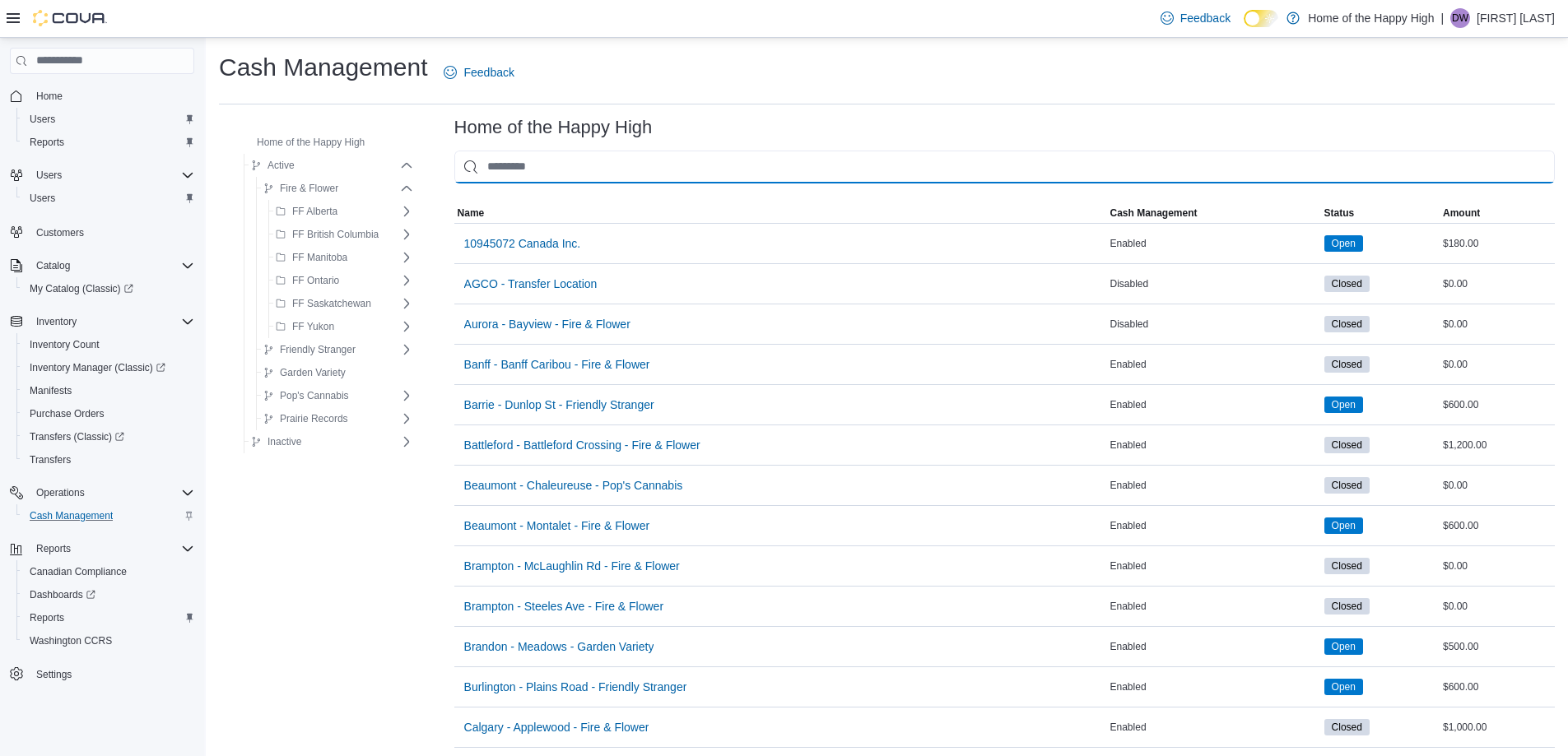 click at bounding box center [1004, 167] 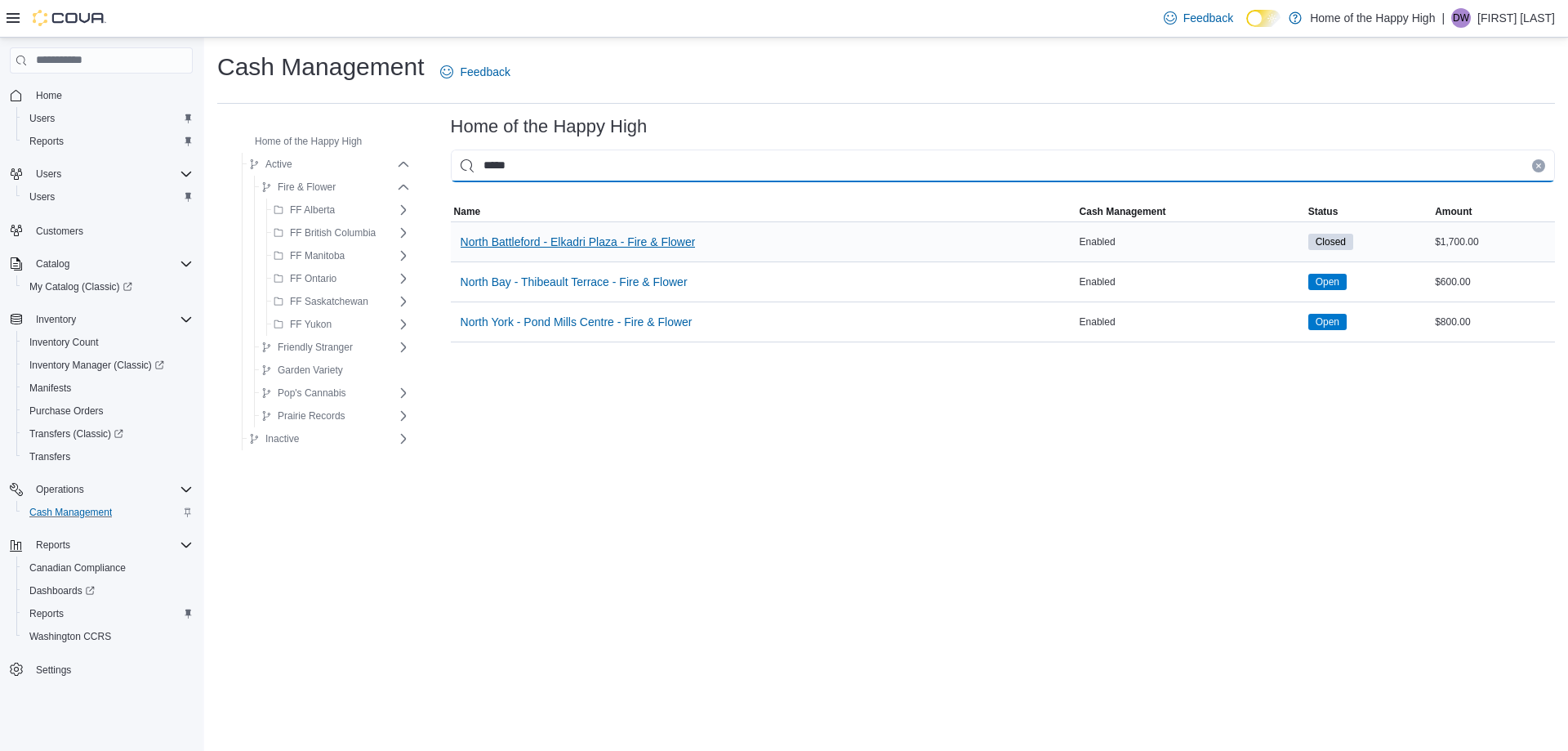 type on "*****" 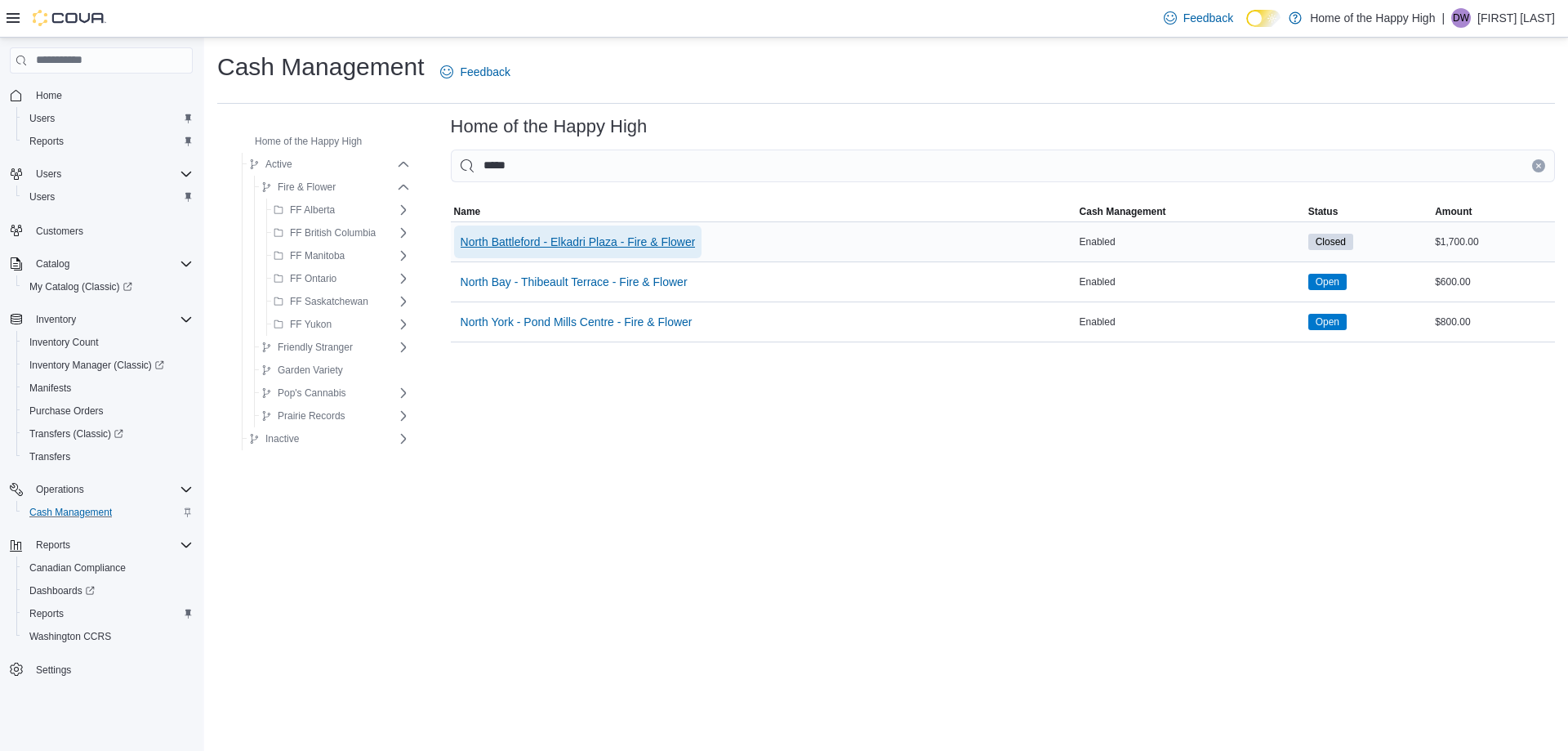 click on "North Battleford - Elkadri Plaza - Fire & Flower" at bounding box center [578, 242] 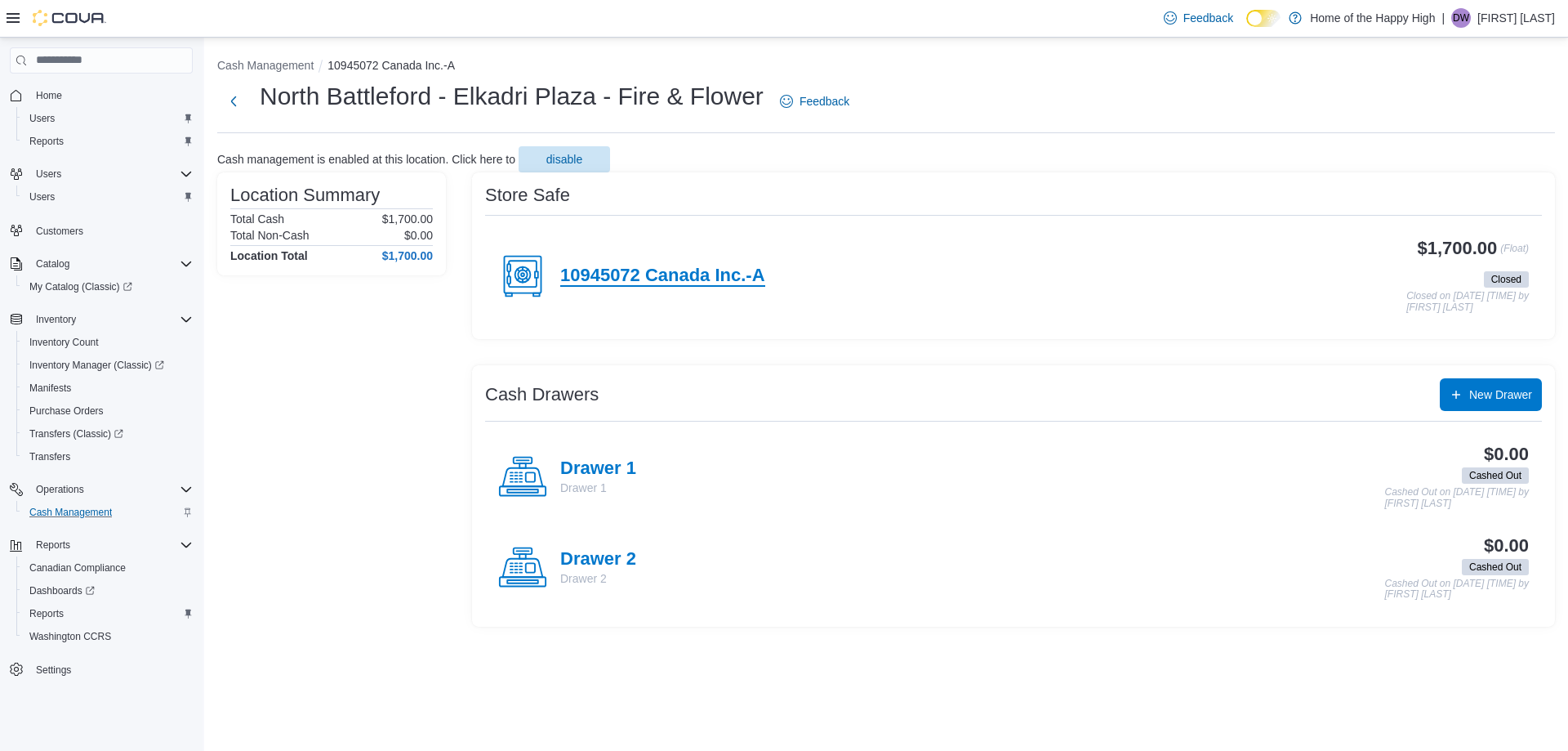 click on "10945072 Canada Inc.-A" at bounding box center [662, 276] 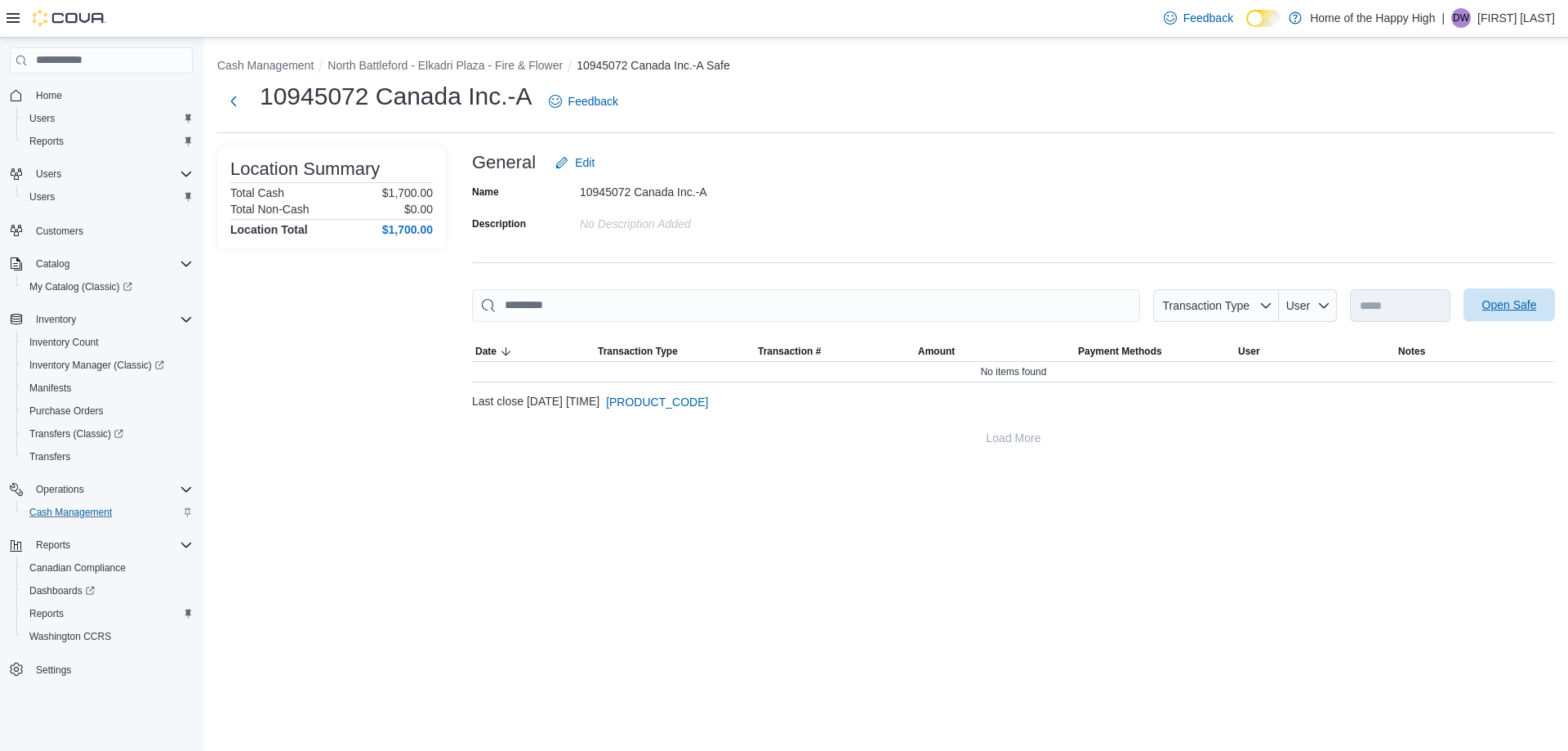 click on "Open Safe" at bounding box center (1509, 305) 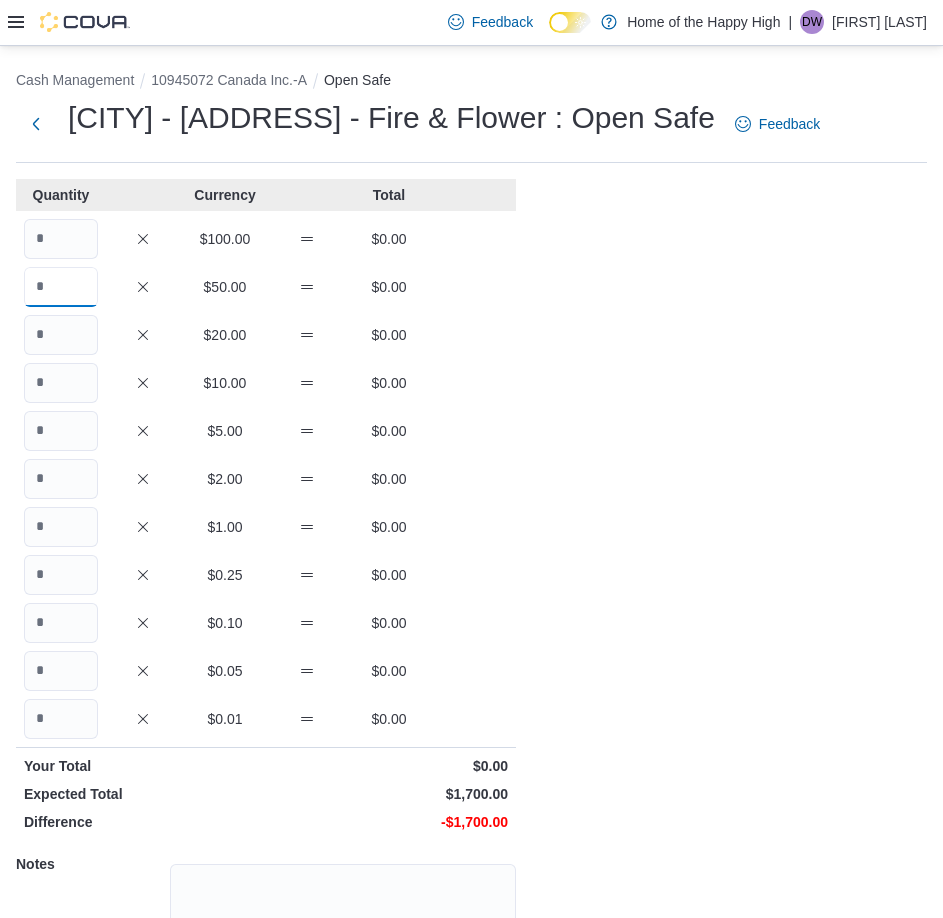 click at bounding box center (61, 287) 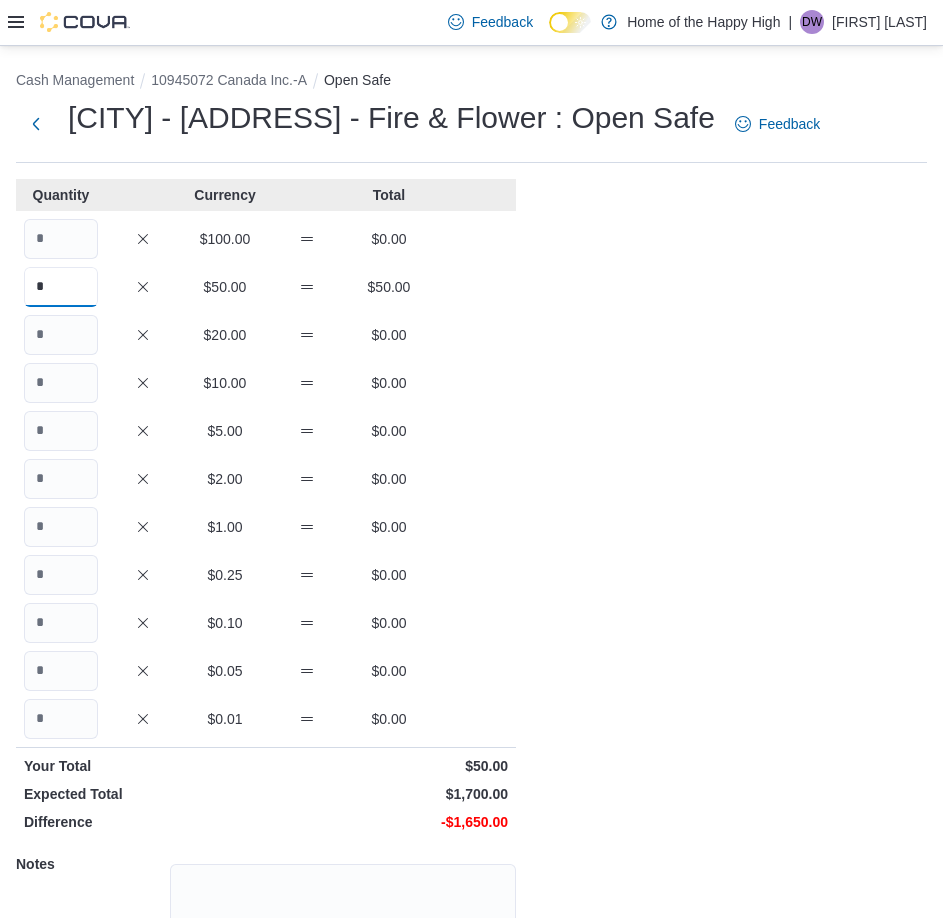 type on "*" 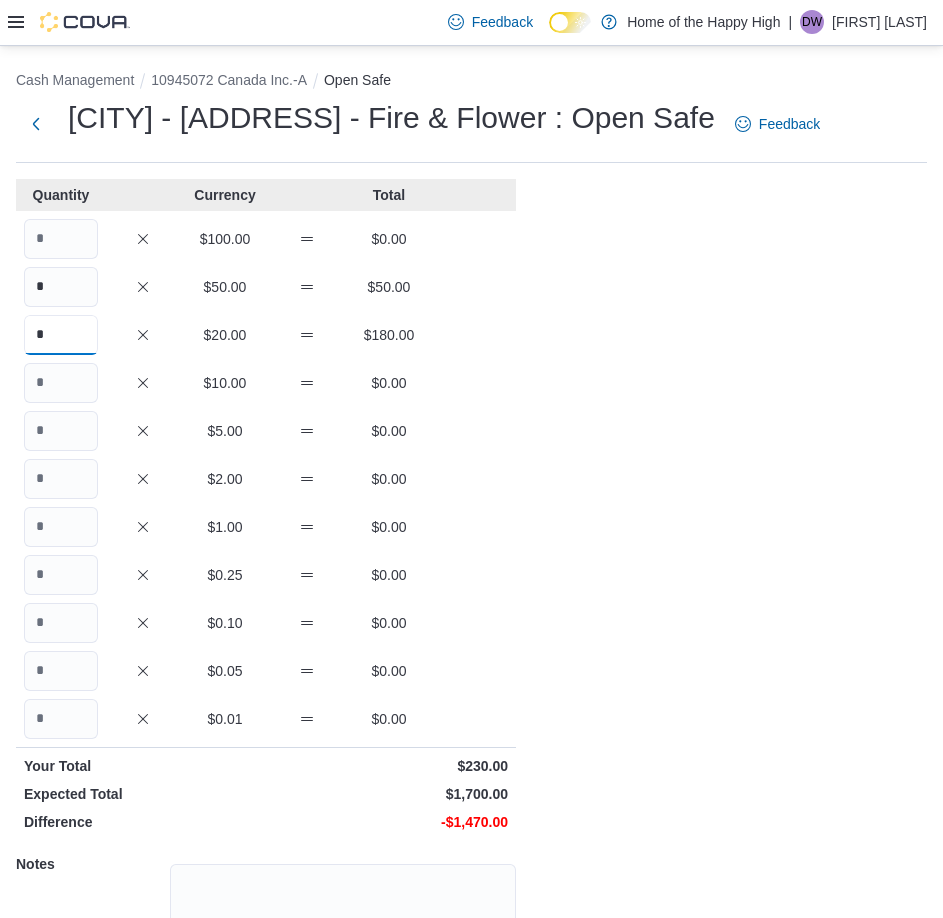 type on "*" 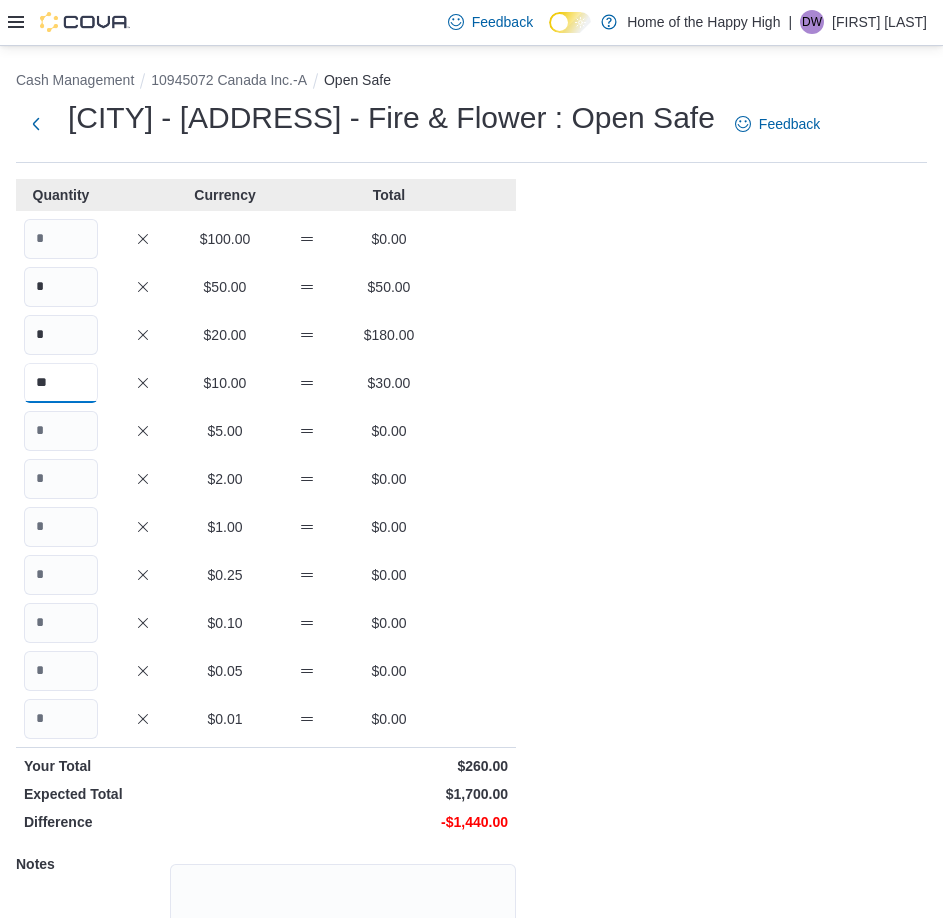 type on "**" 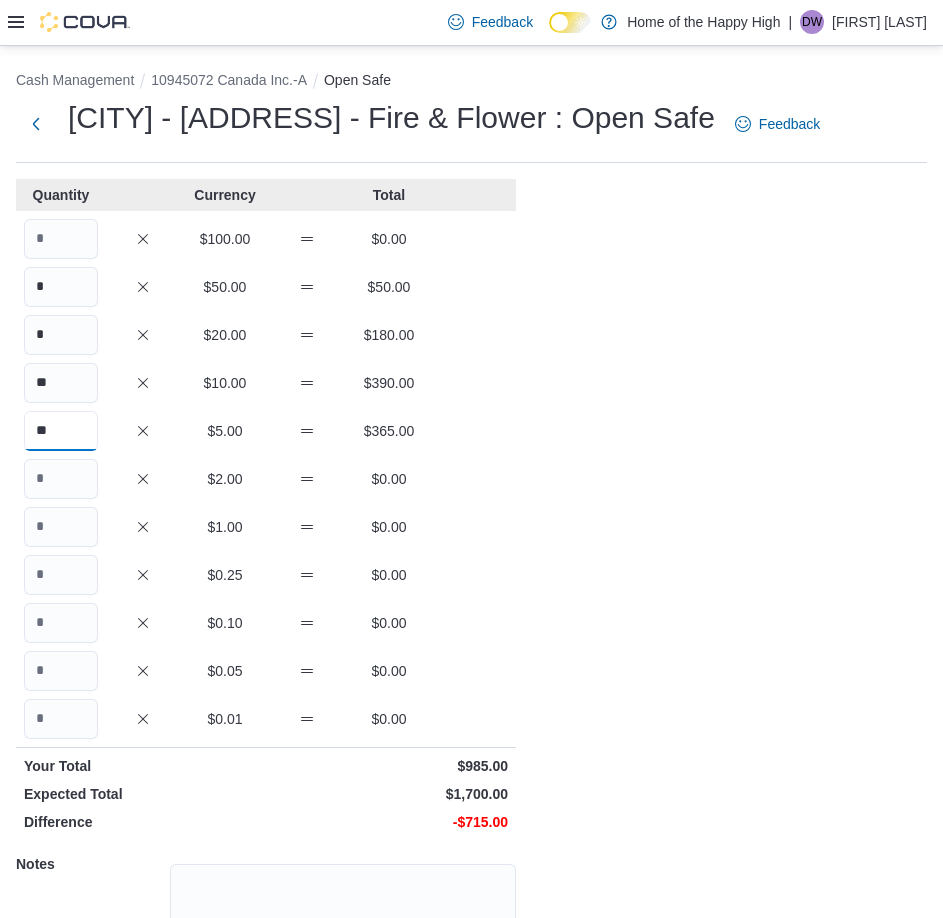 type on "**" 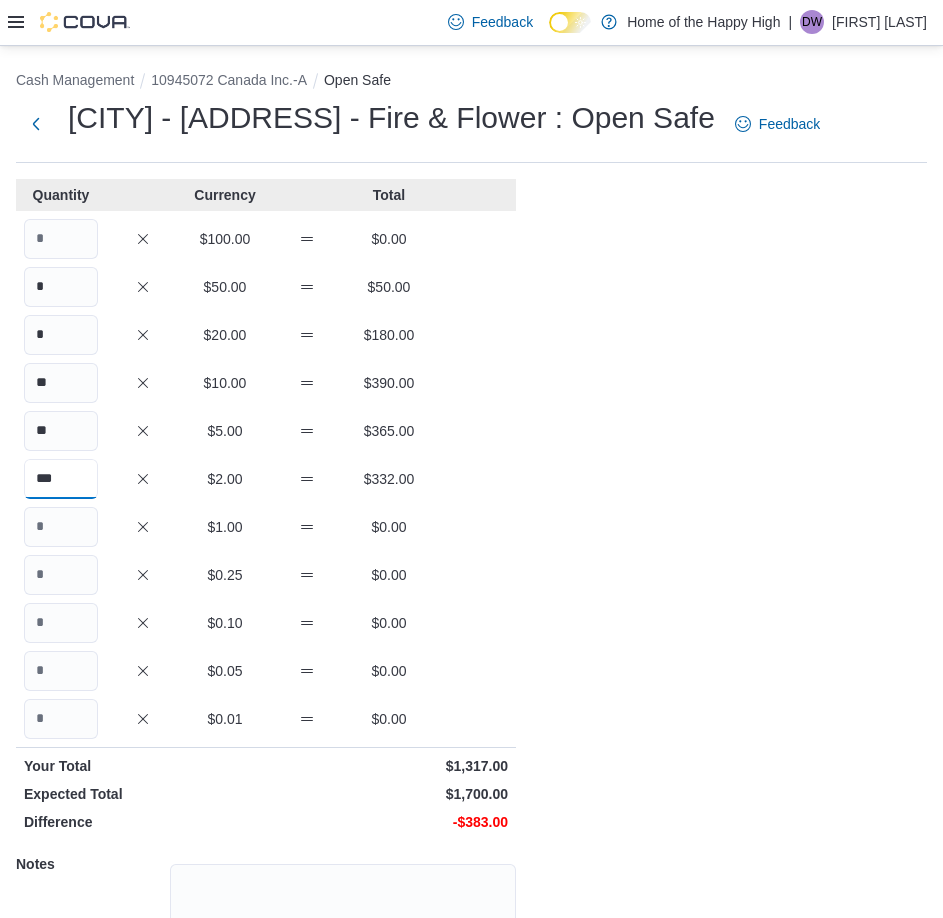 type on "***" 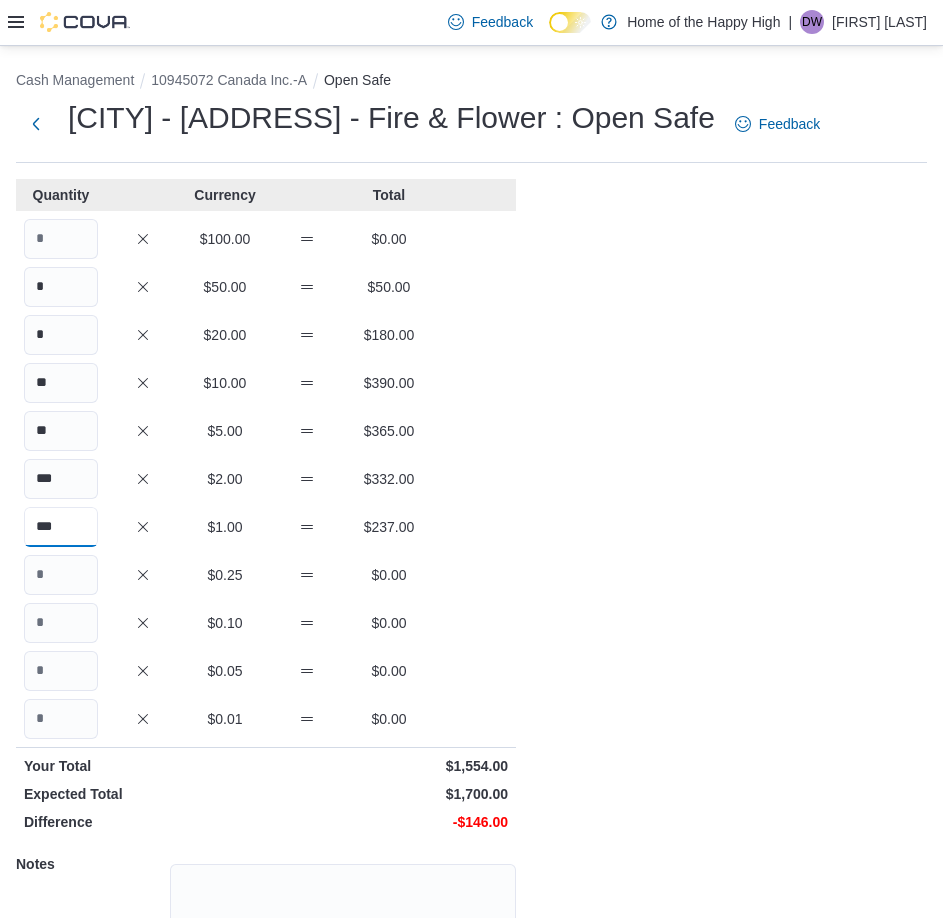 type on "***" 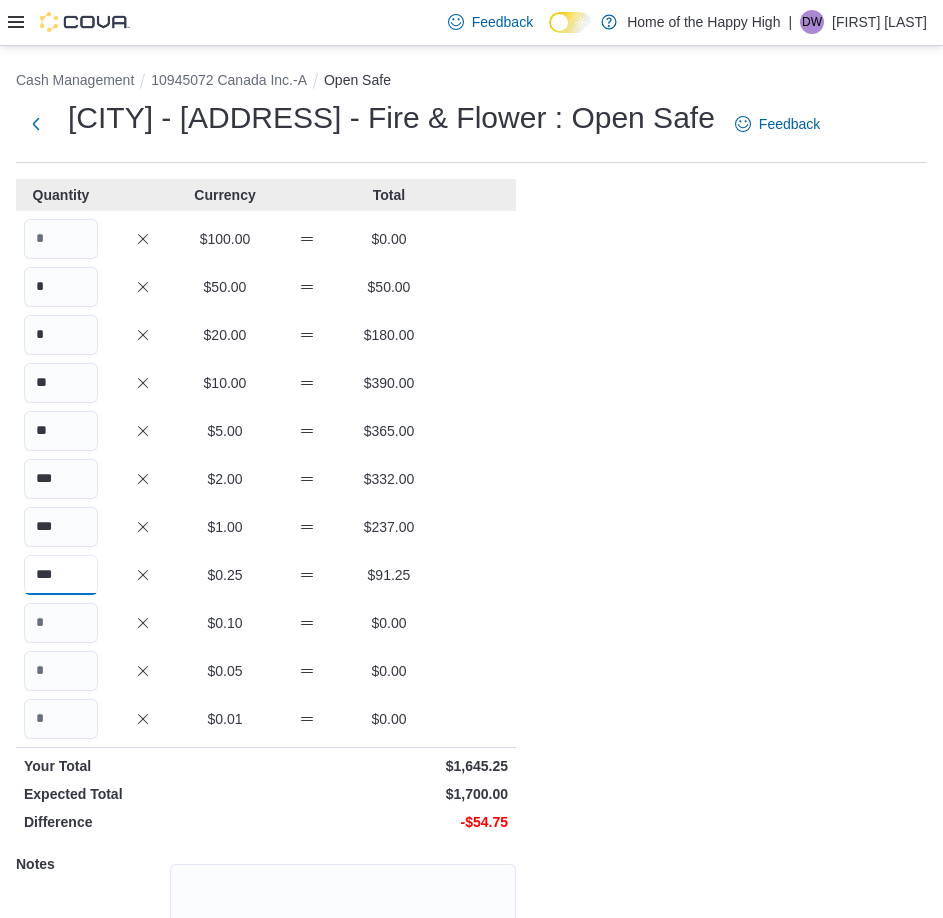 type on "***" 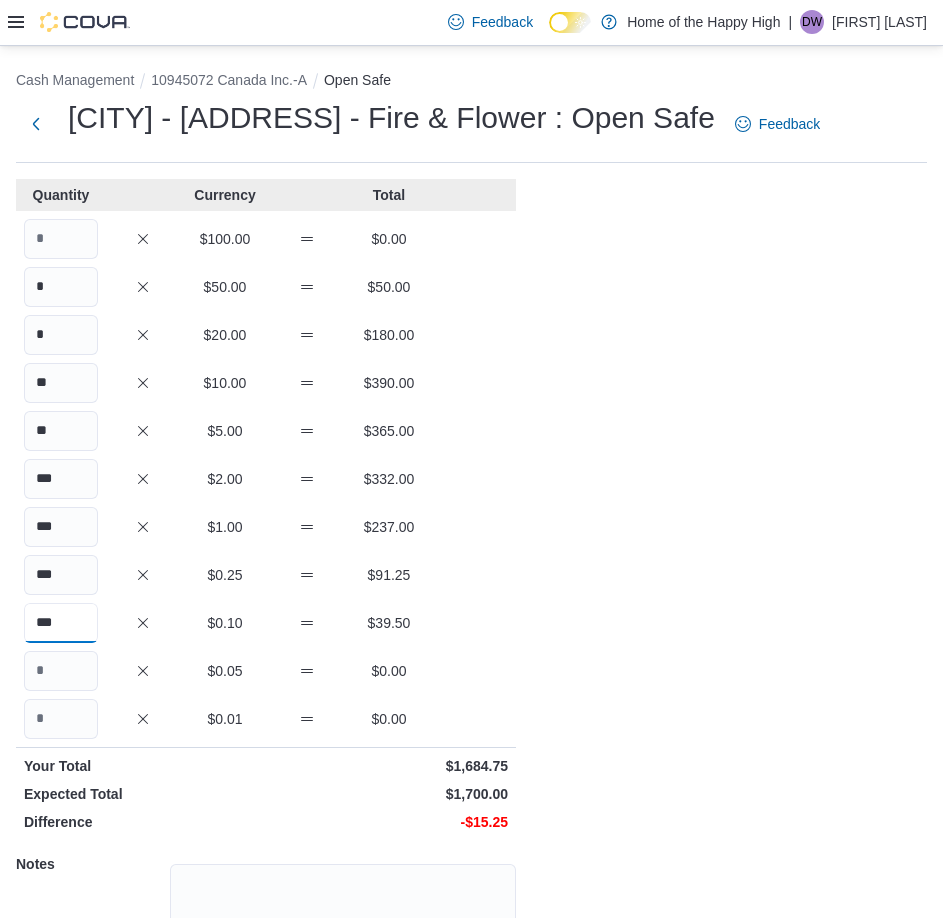 type on "***" 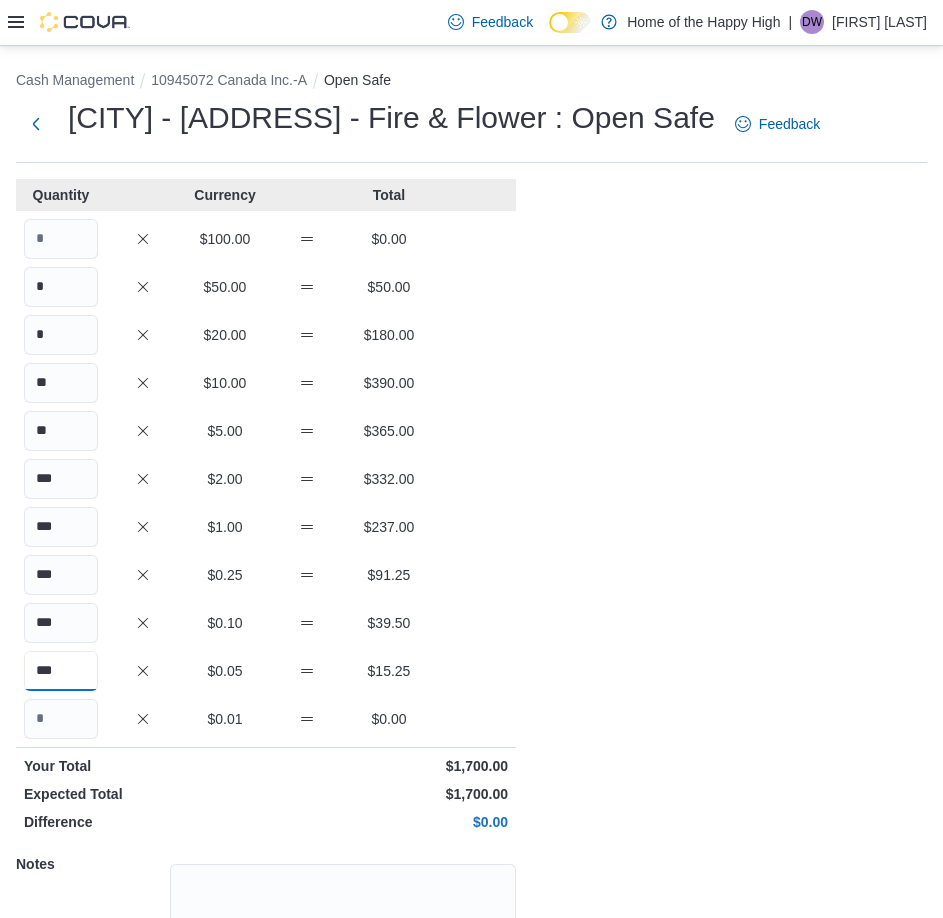 scroll, scrollTop: 211, scrollLeft: 0, axis: vertical 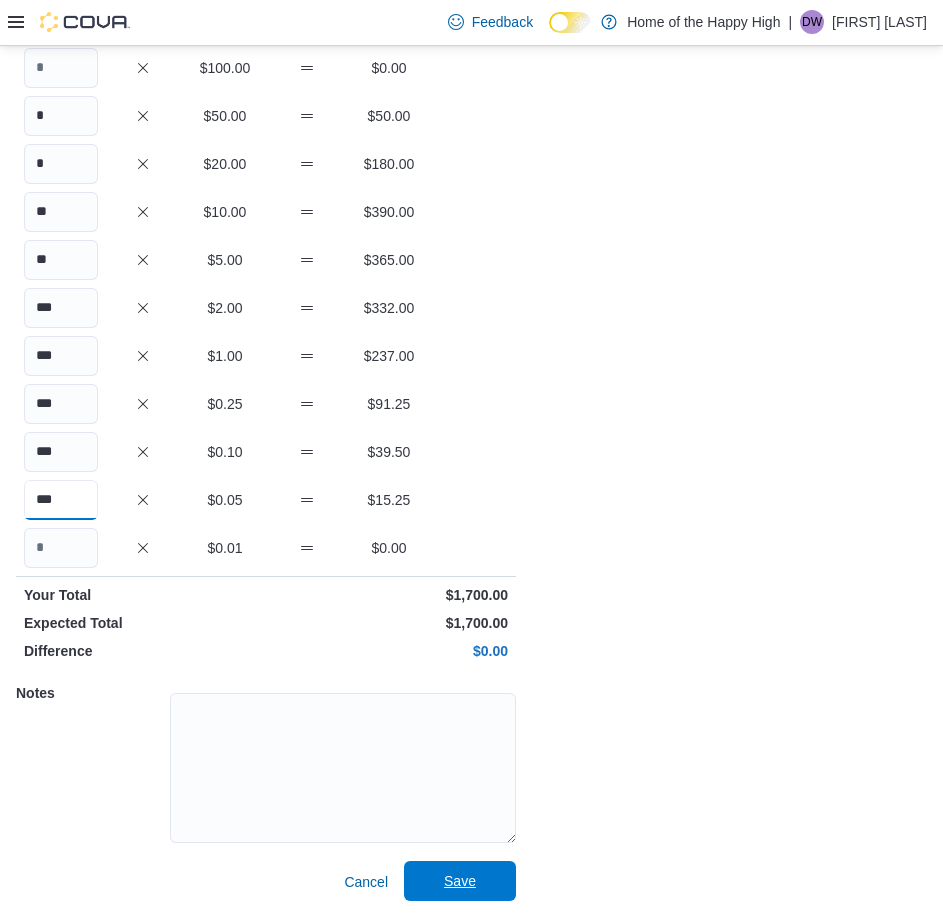 type on "***" 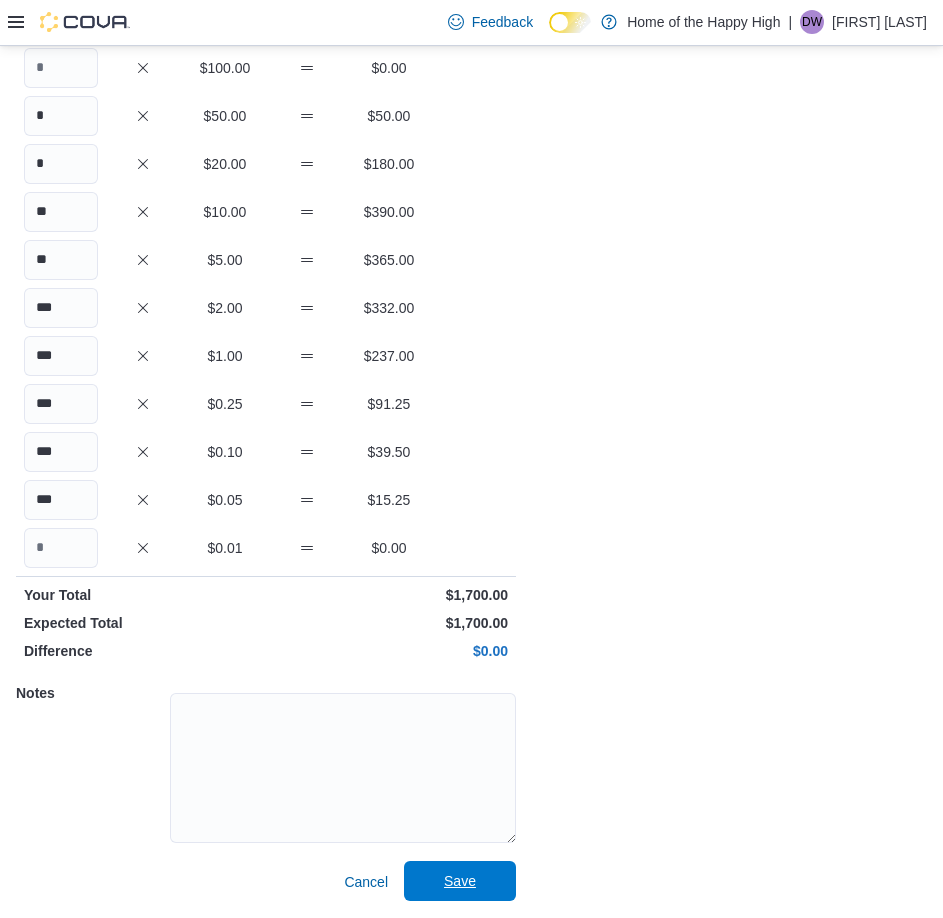 click on "Save" at bounding box center [460, 881] 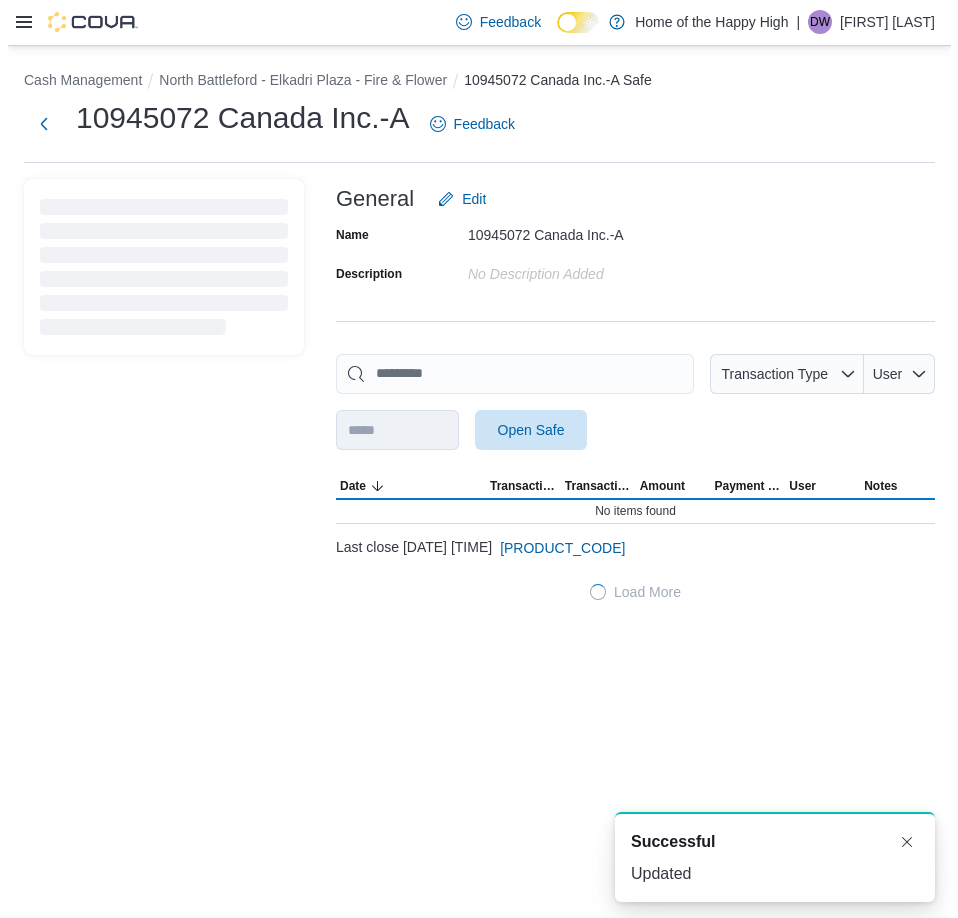scroll, scrollTop: 0, scrollLeft: 0, axis: both 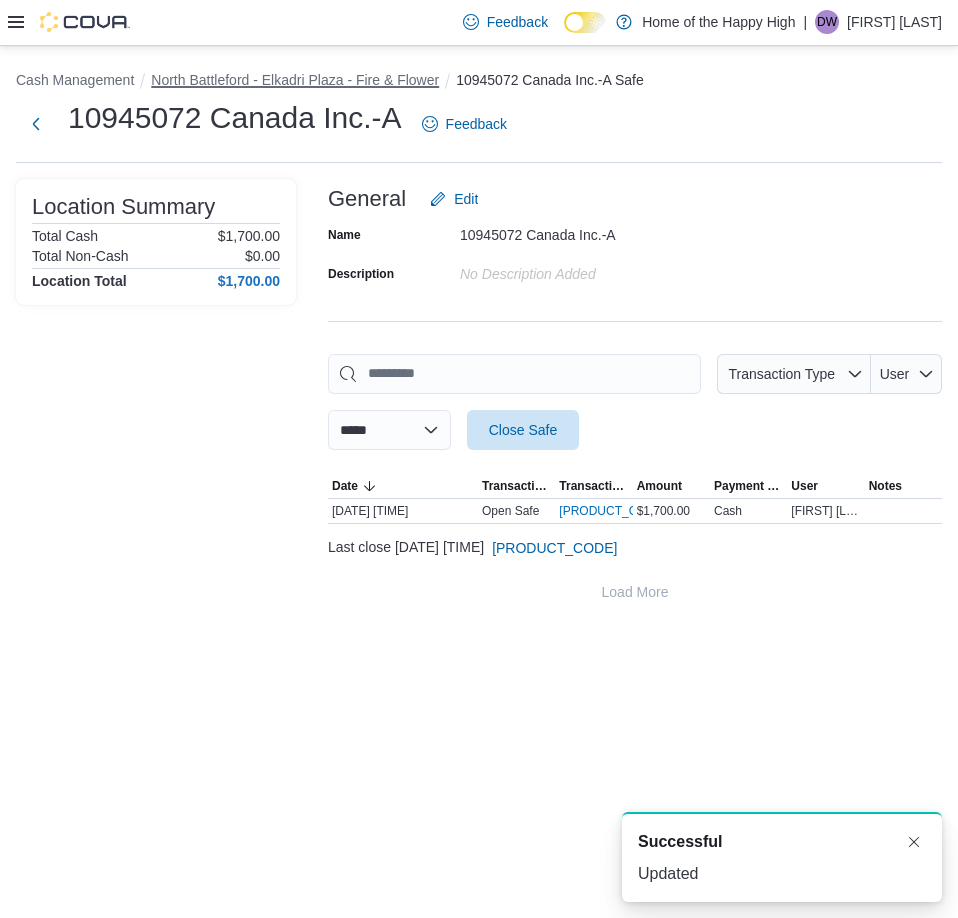 click on "North Battleford - Elkadri Plaza - Fire & Flower" at bounding box center (295, 80) 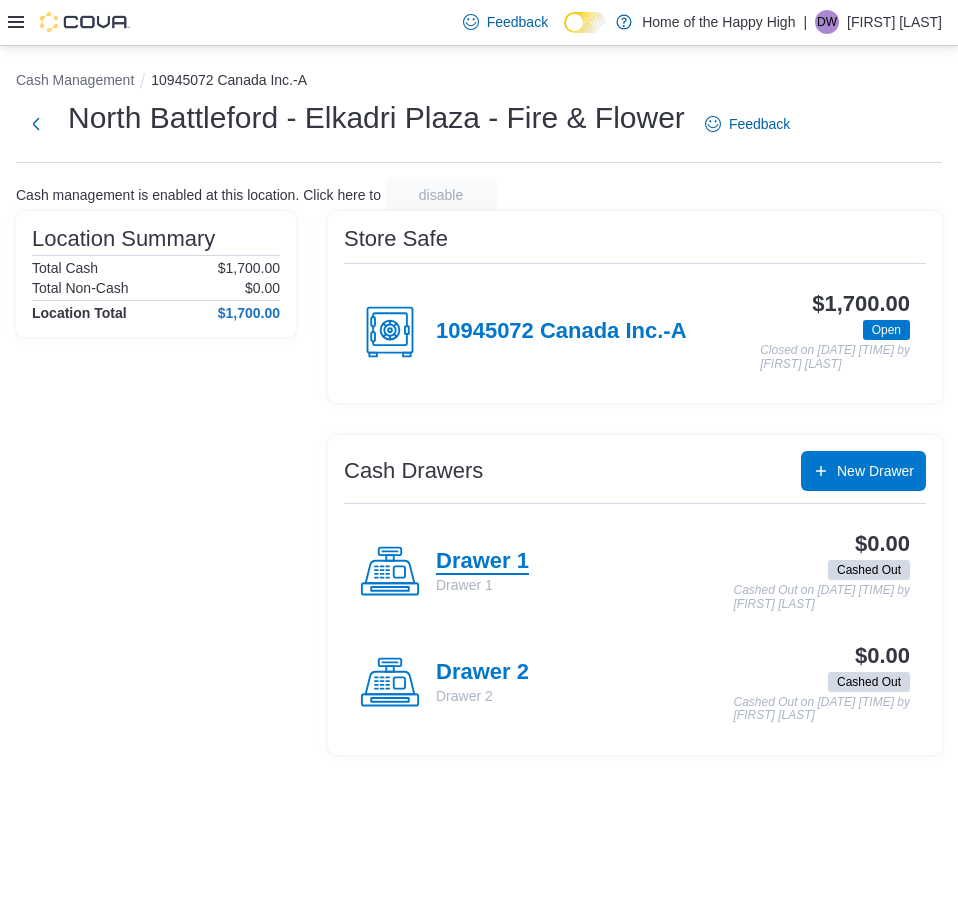 click on "Drawer 1" at bounding box center [482, 562] 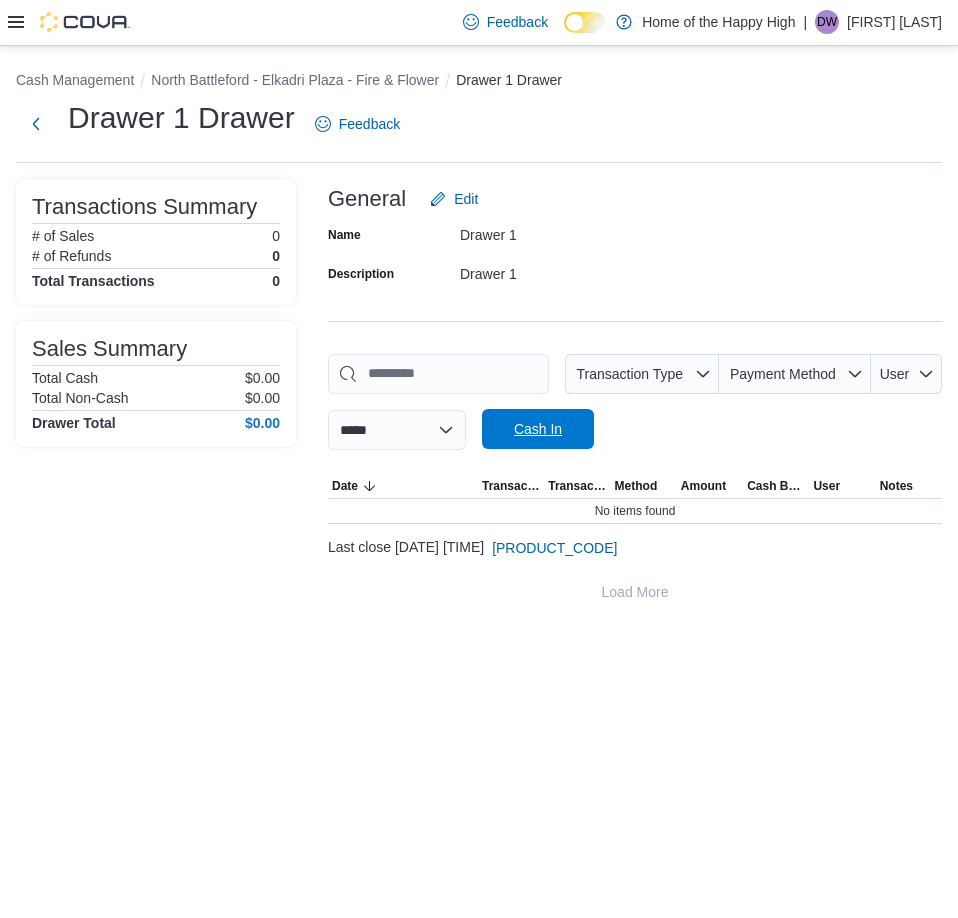 click on "Cash In" at bounding box center [538, 429] 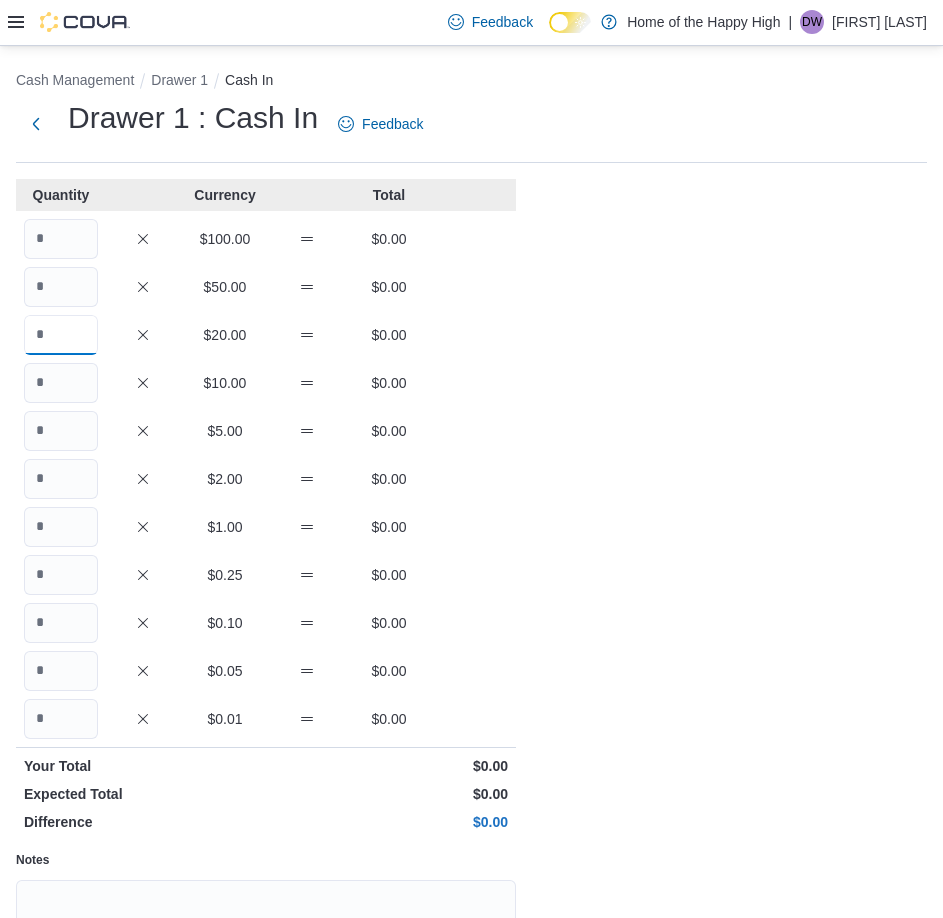 click at bounding box center [61, 335] 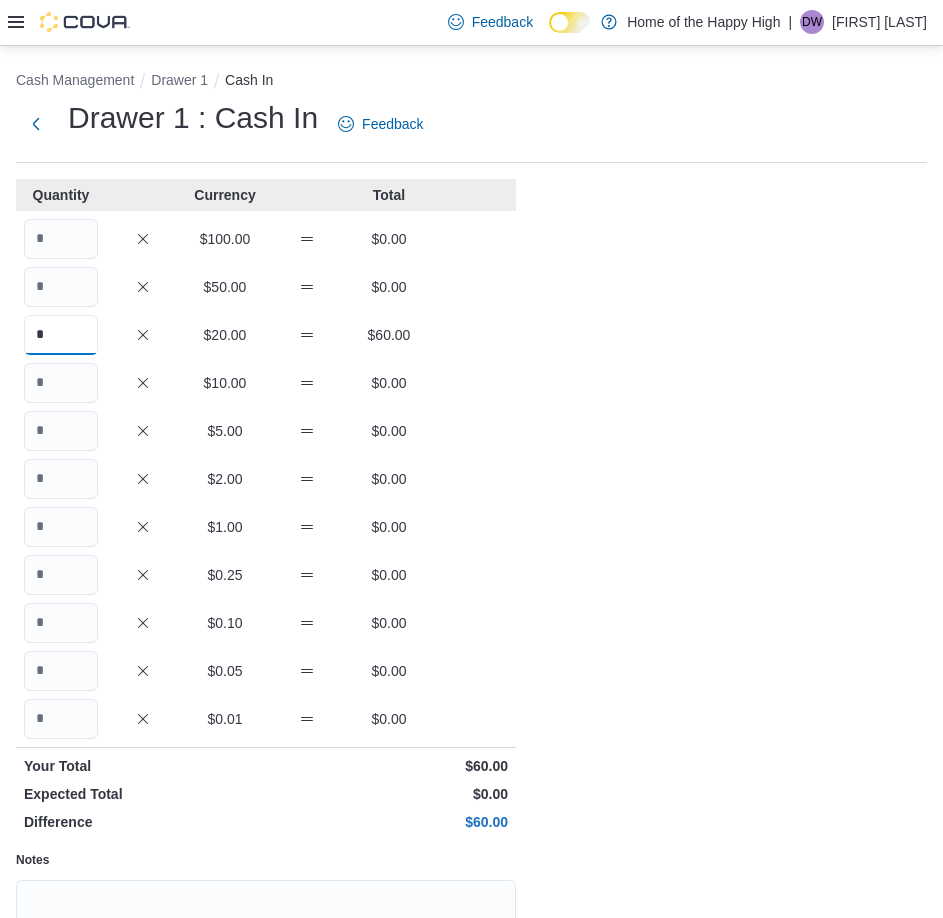 type on "*" 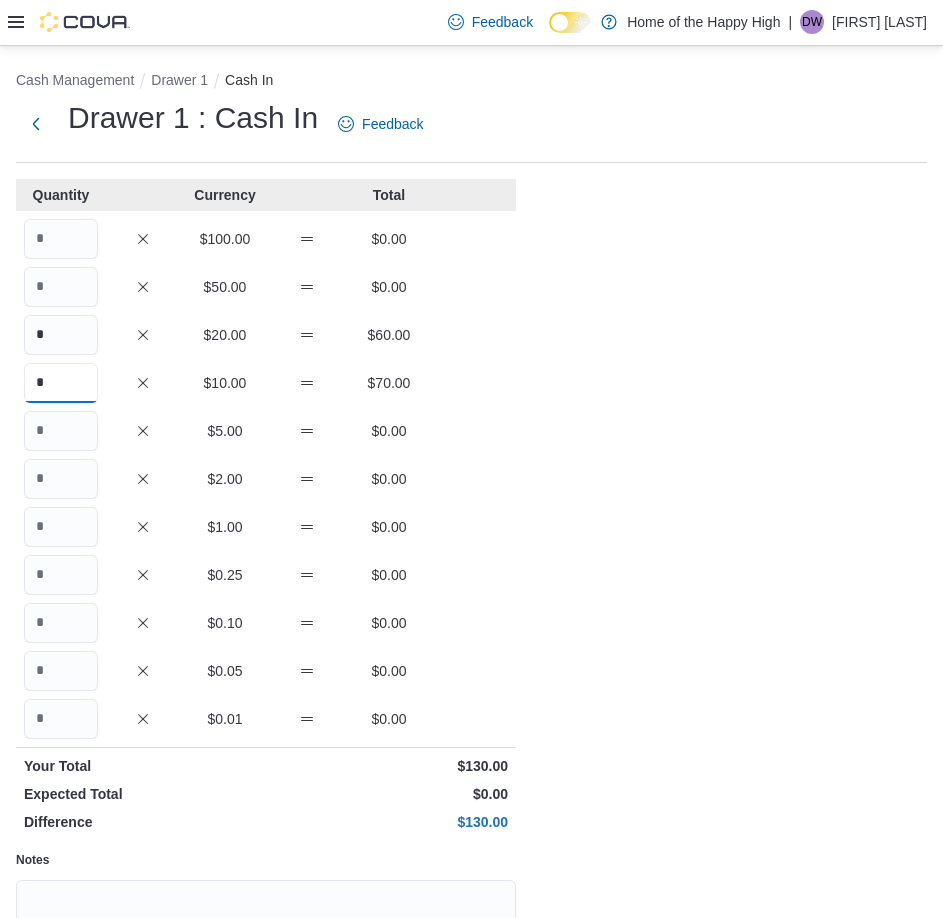 type on "*" 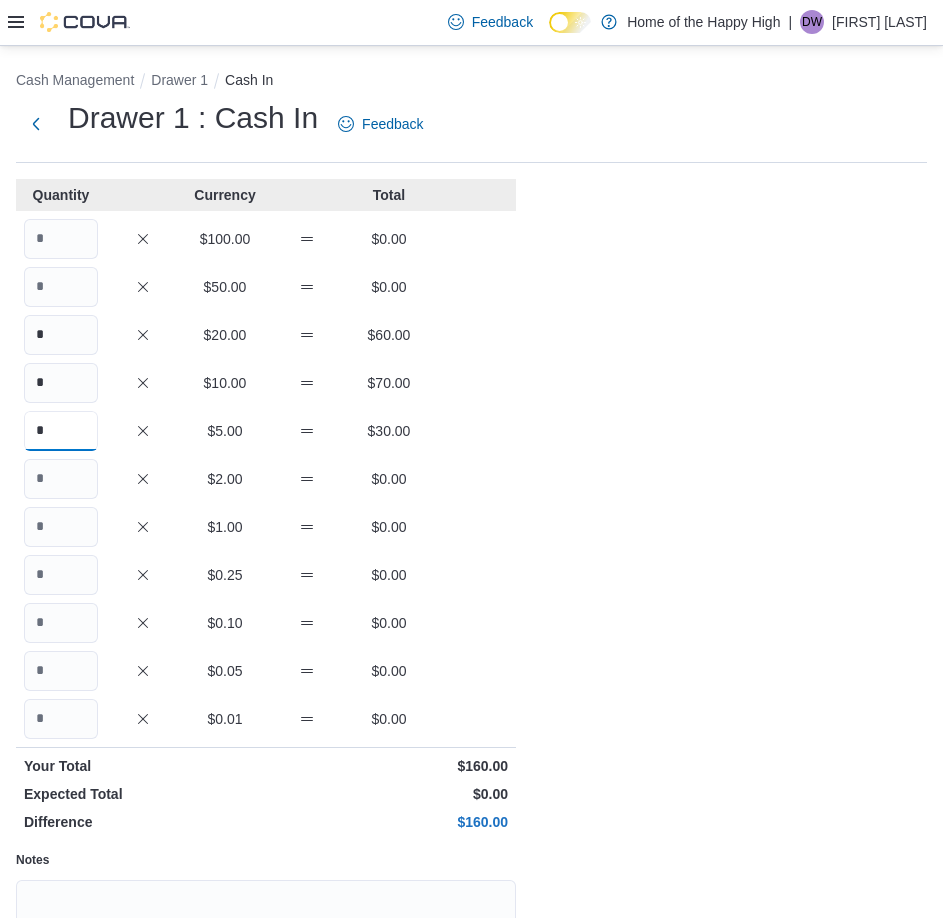 type on "*" 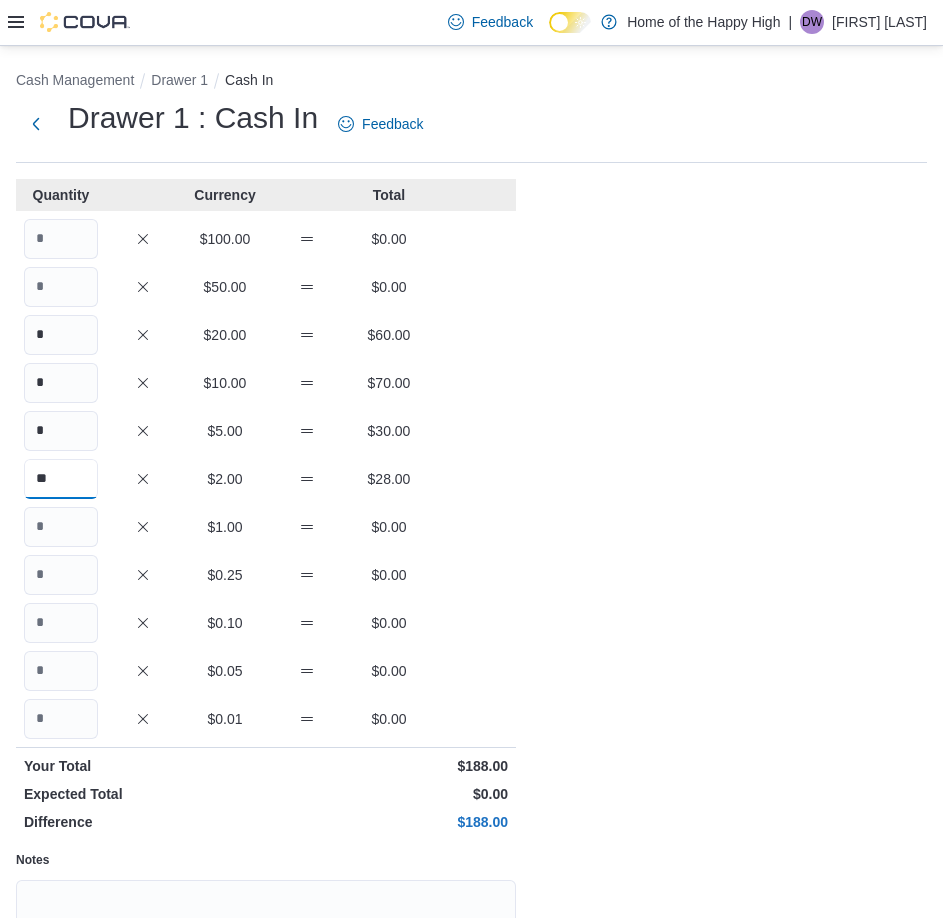 type on "**" 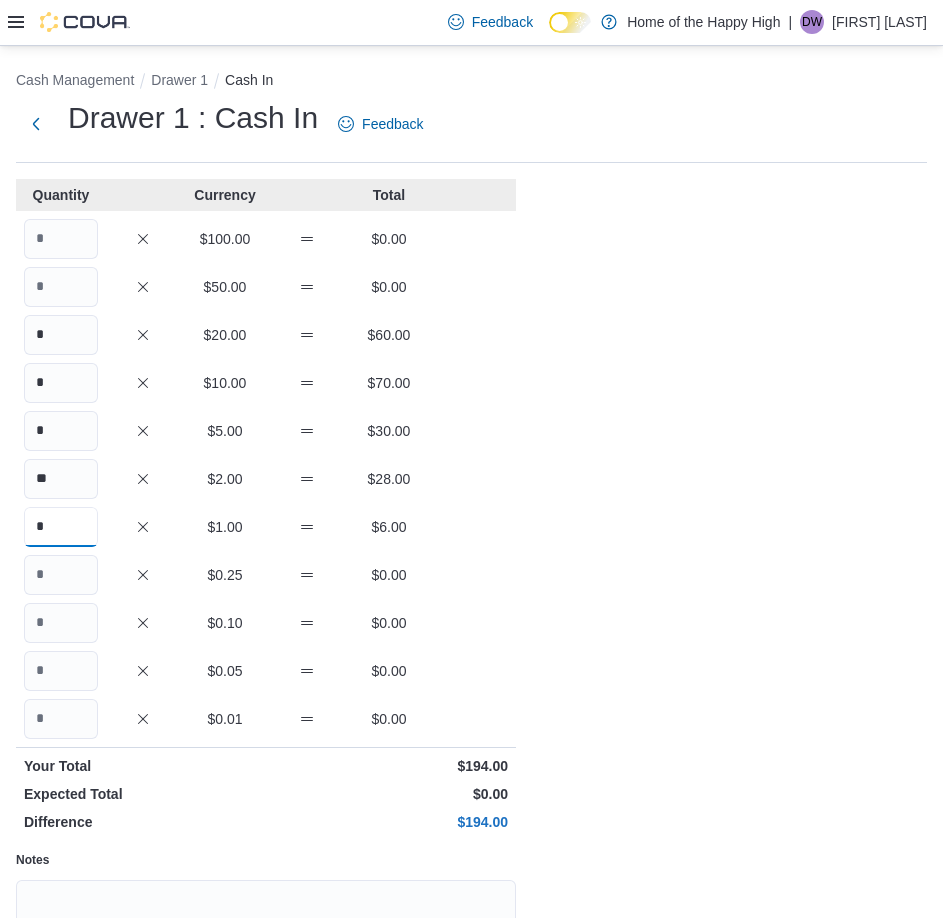 type on "*" 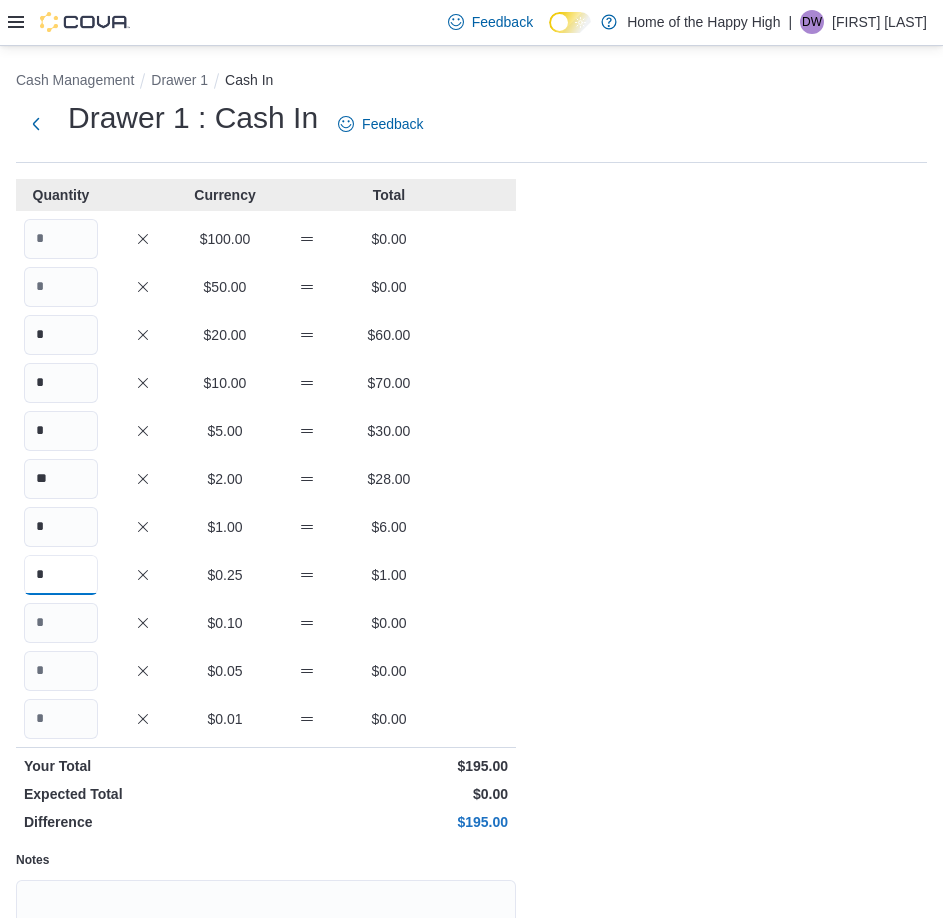 type on "*" 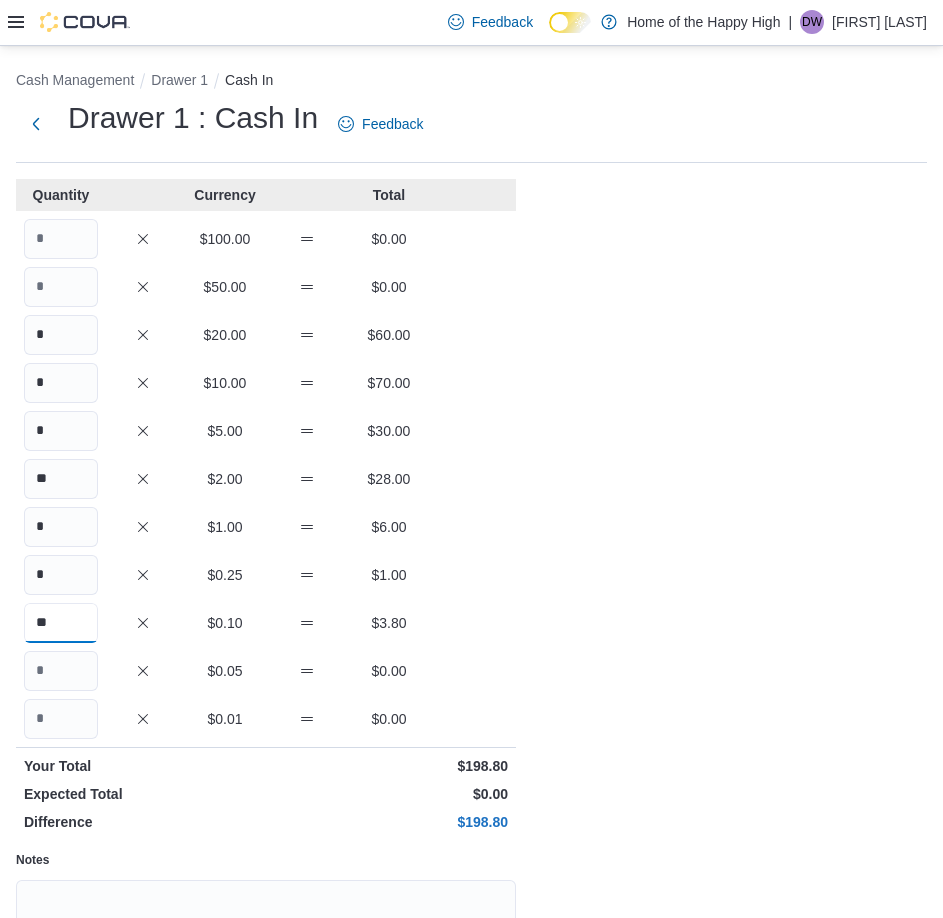 type on "**" 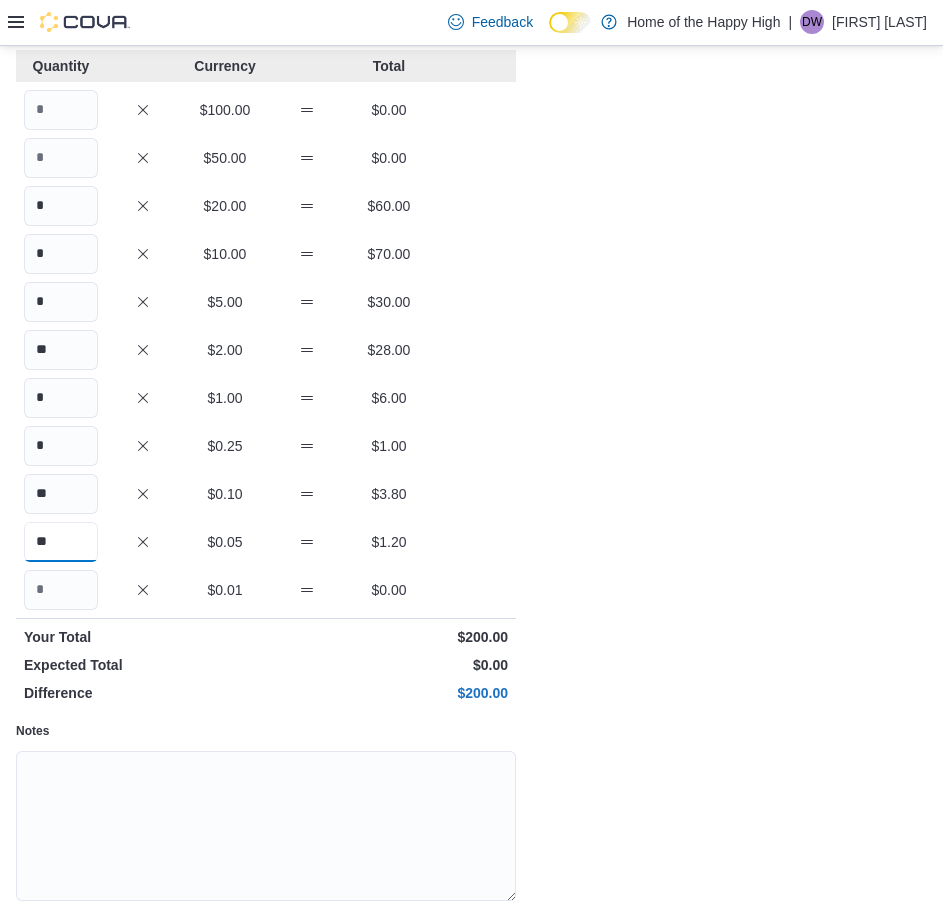 scroll, scrollTop: 199, scrollLeft: 0, axis: vertical 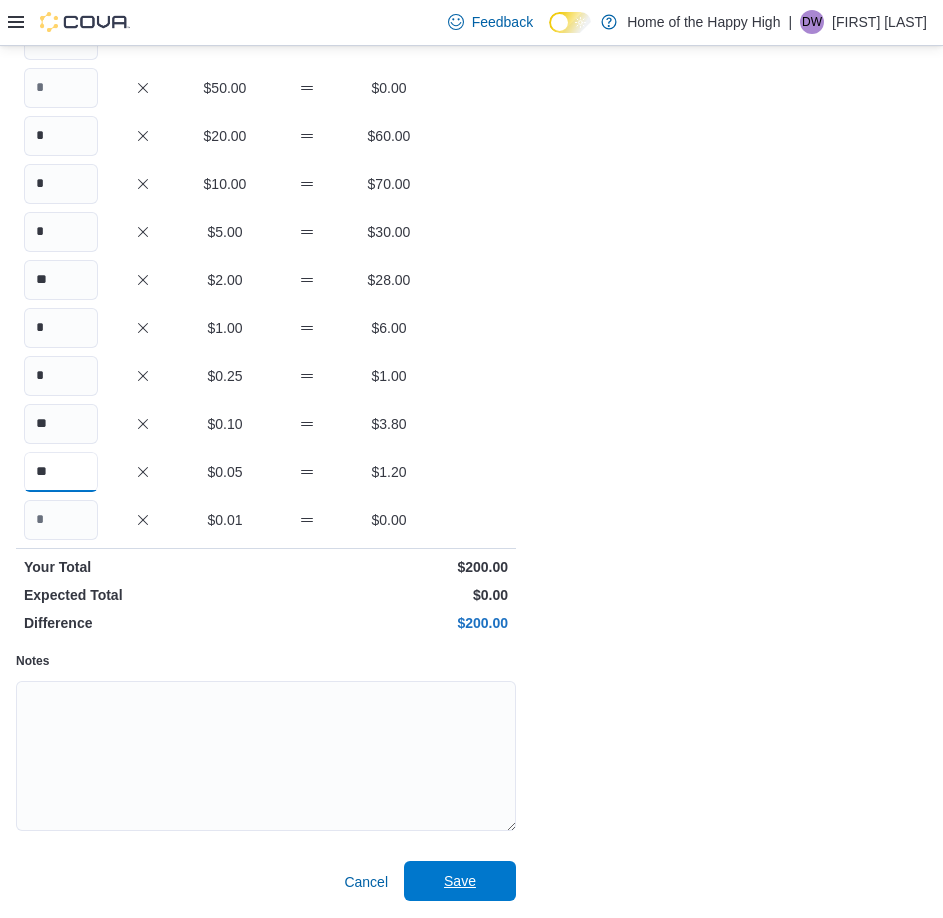 type on "**" 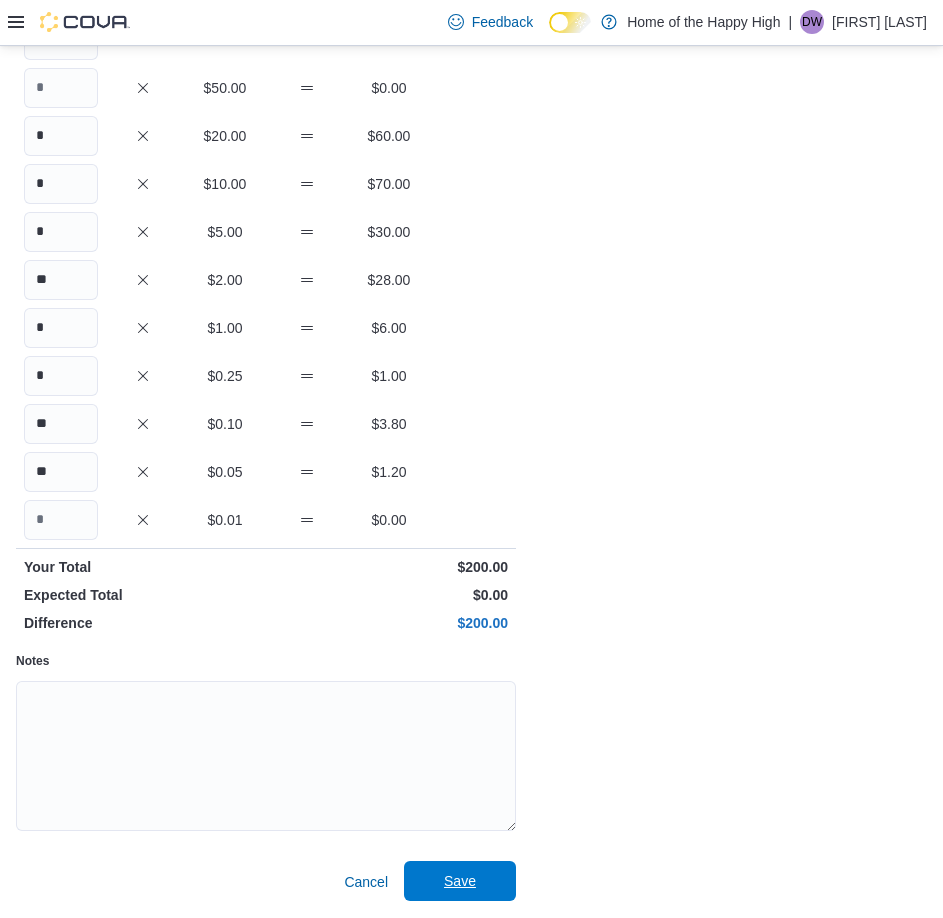 click on "Save" at bounding box center (460, 881) 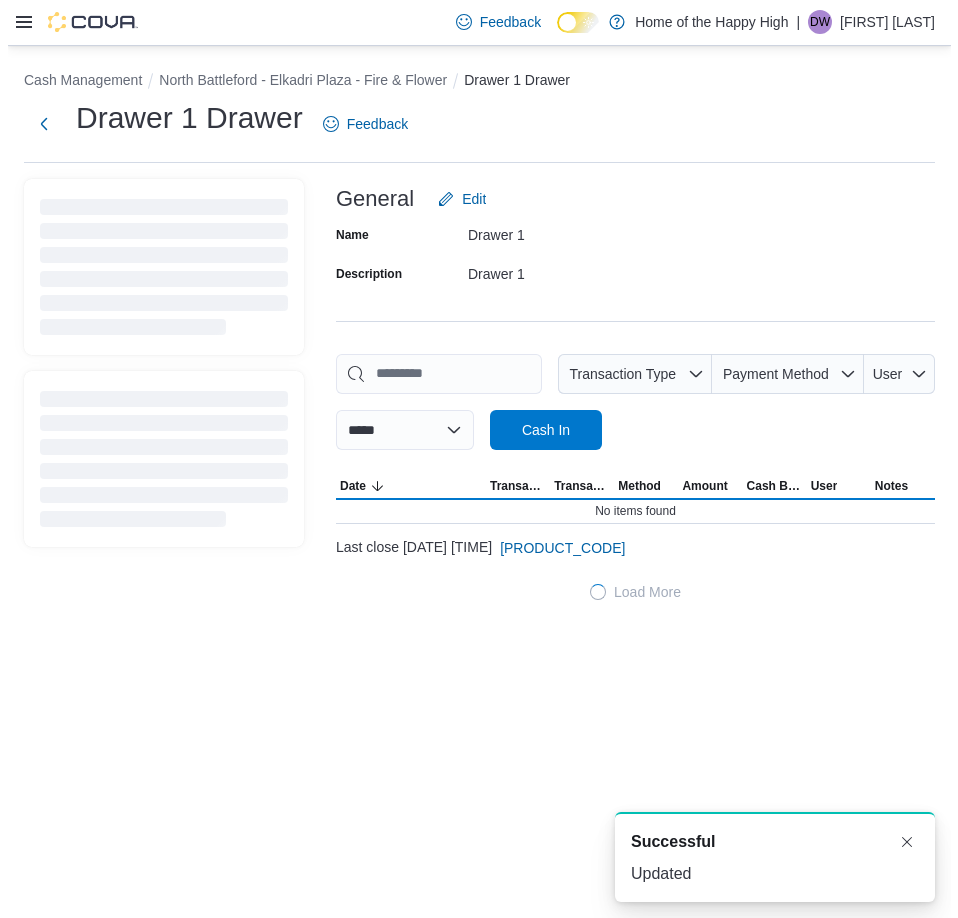 scroll, scrollTop: 0, scrollLeft: 0, axis: both 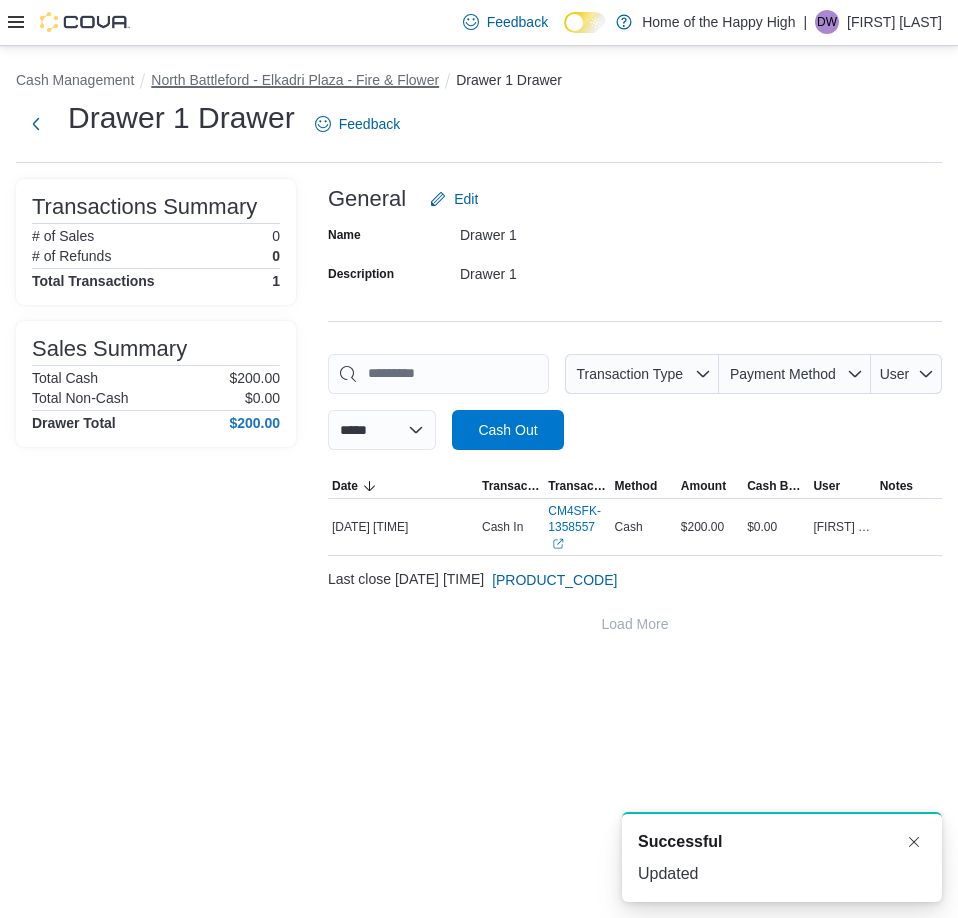 click on "North Battleford - Elkadri Plaza - Fire & Flower" at bounding box center [295, 80] 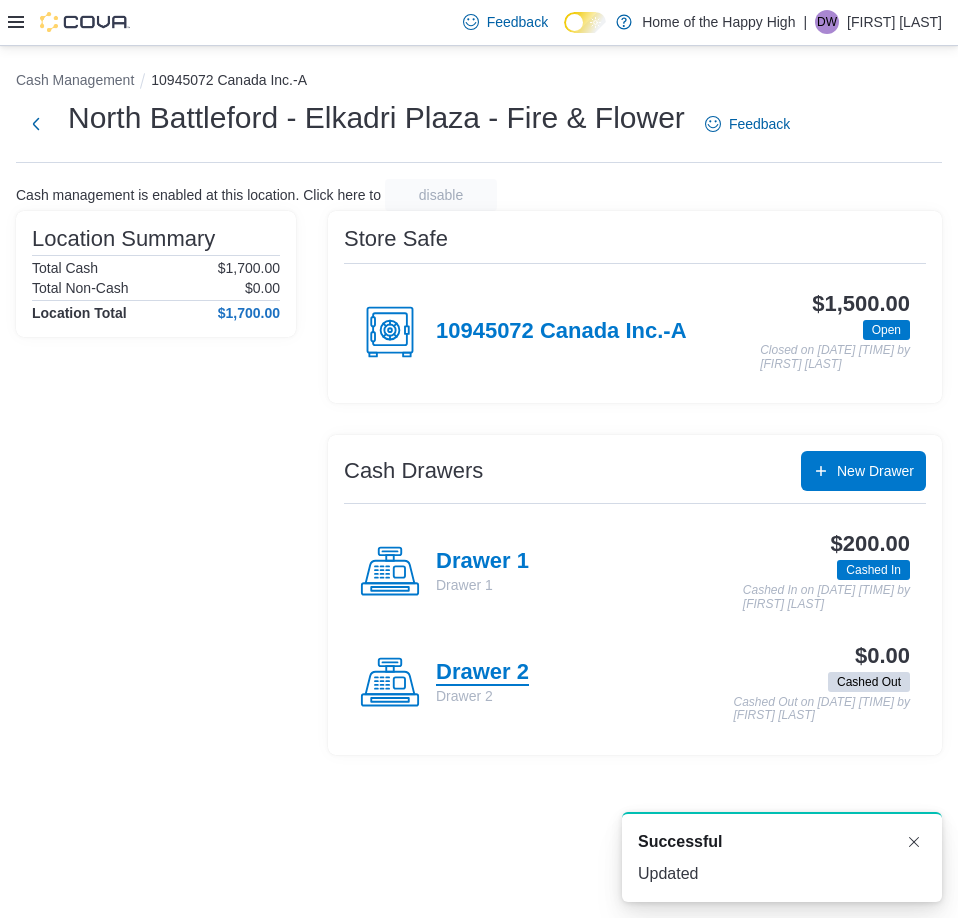 click on "Drawer 2" at bounding box center [482, 673] 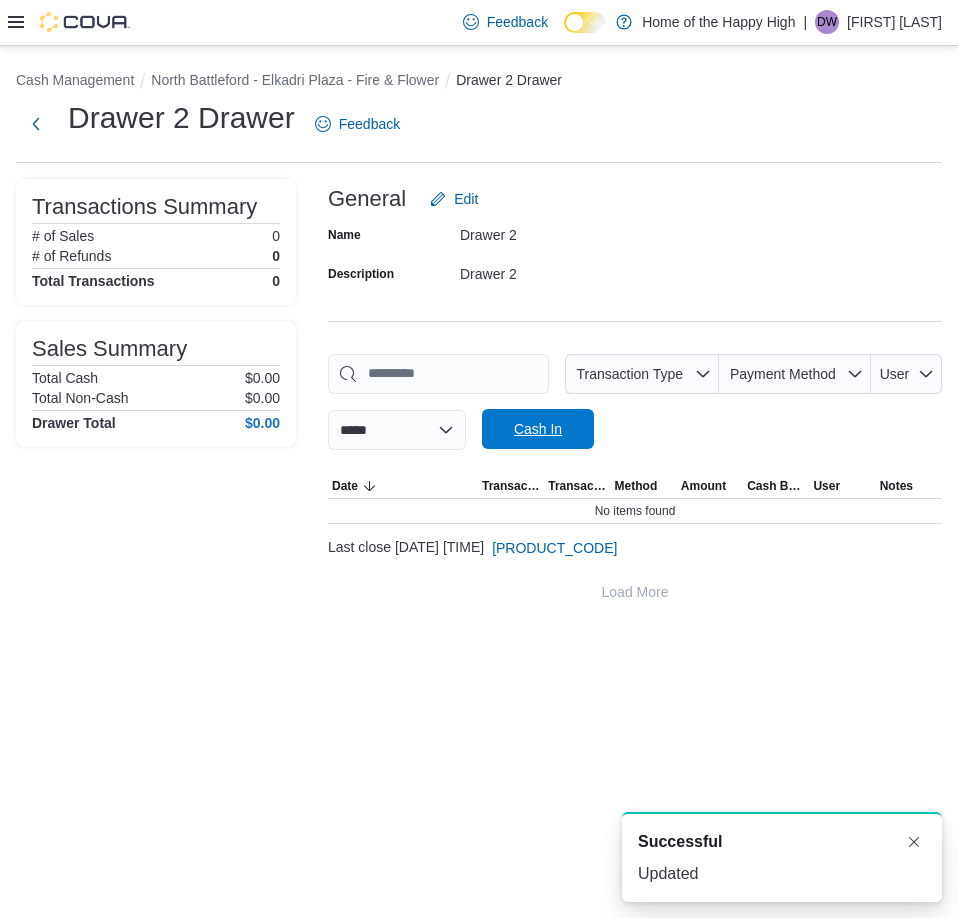 click on "Cash In" at bounding box center (538, 429) 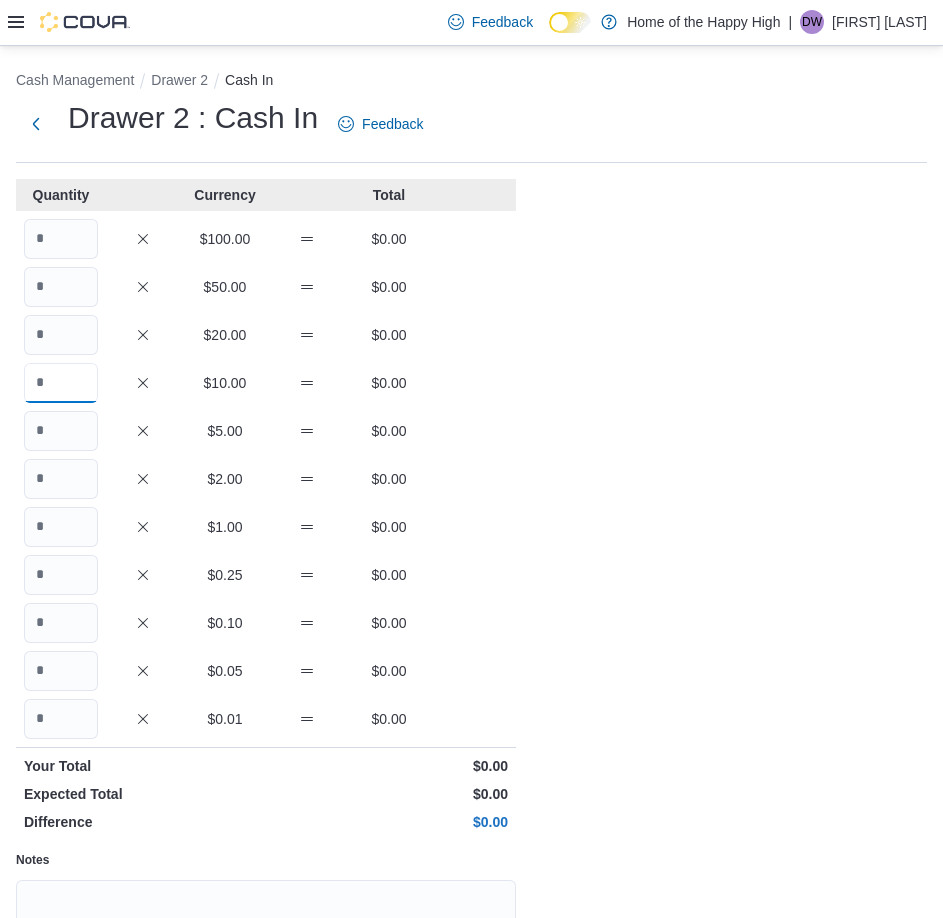 click at bounding box center [61, 383] 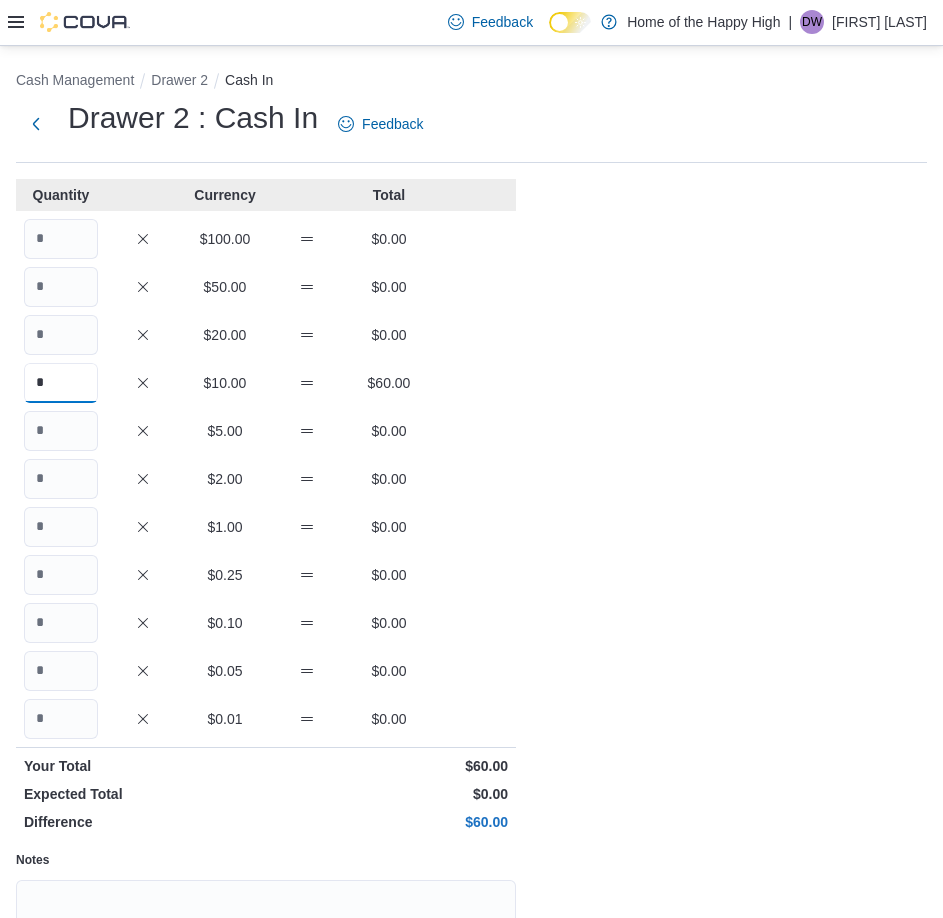 type on "*" 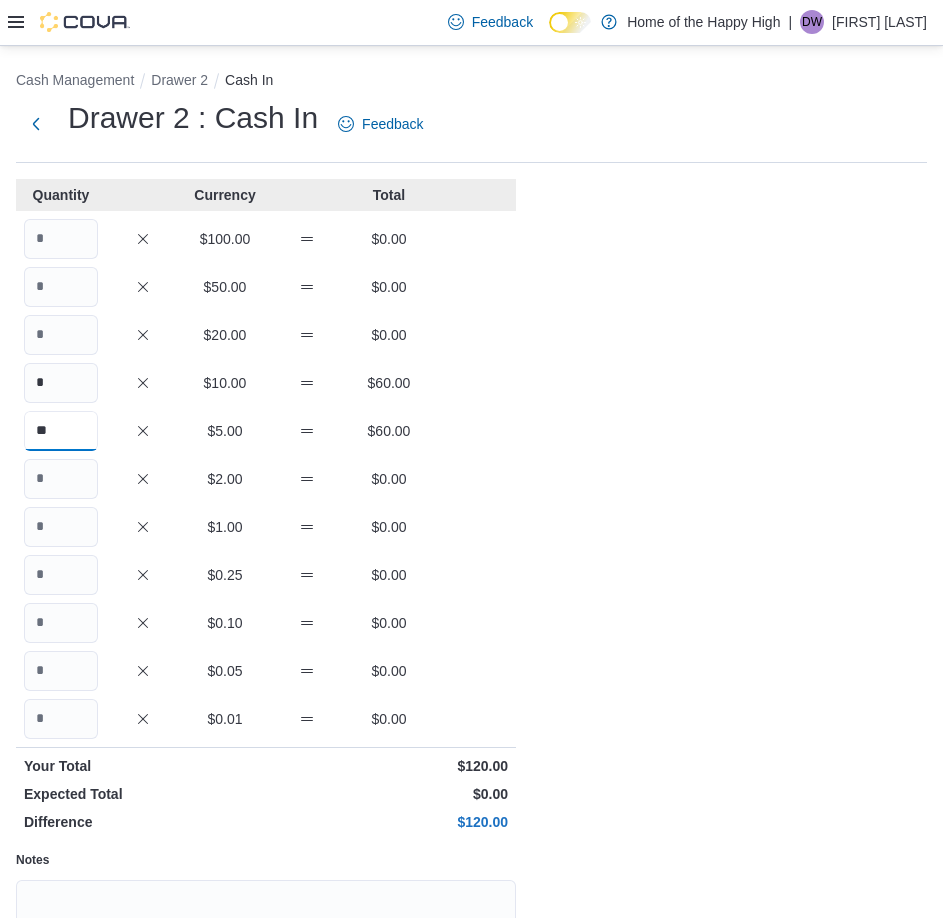 type on "**" 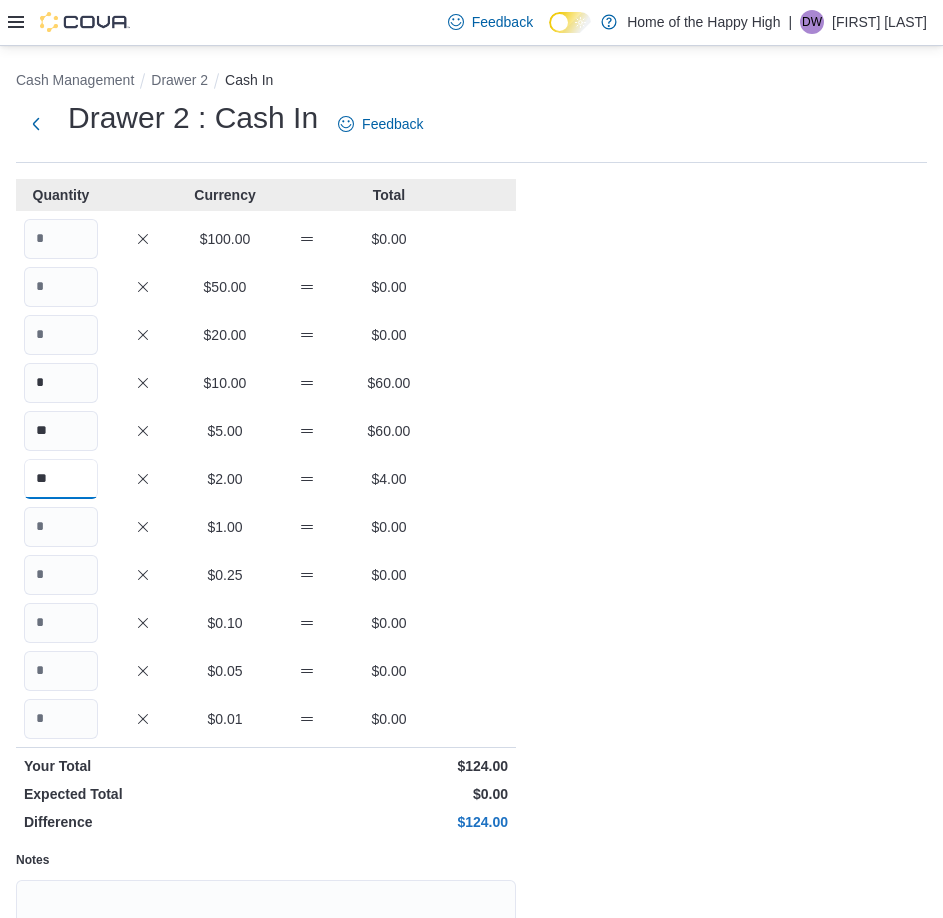 type on "**" 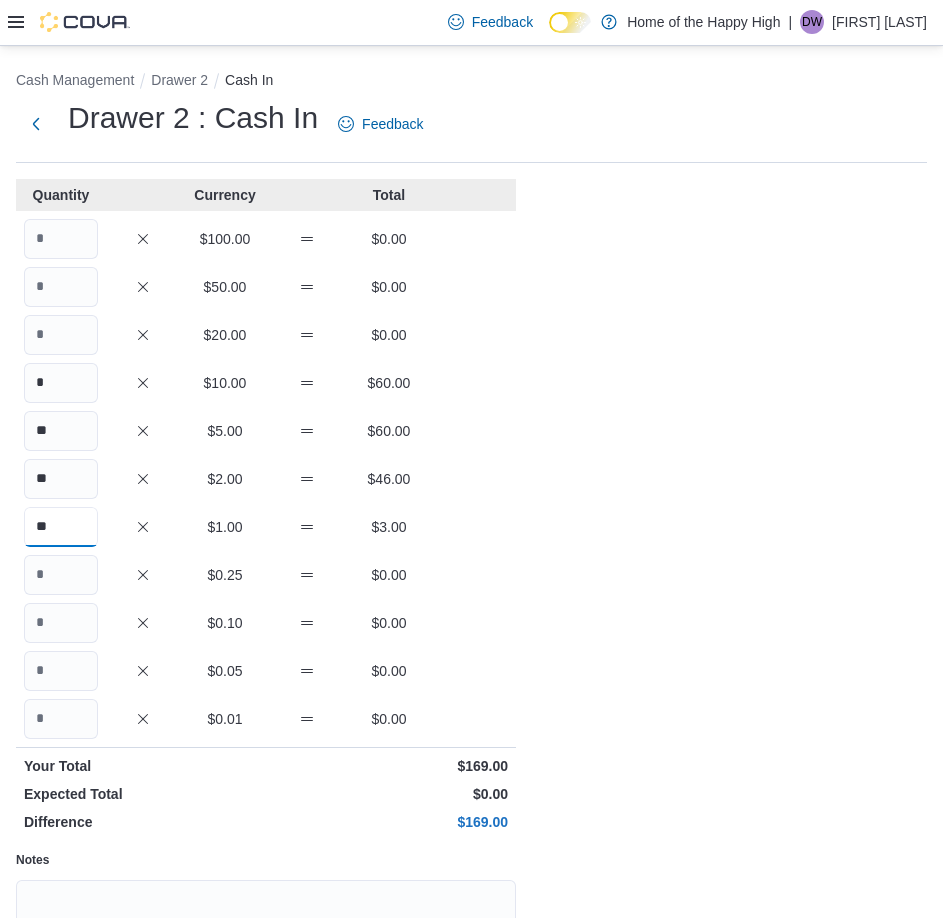 type on "**" 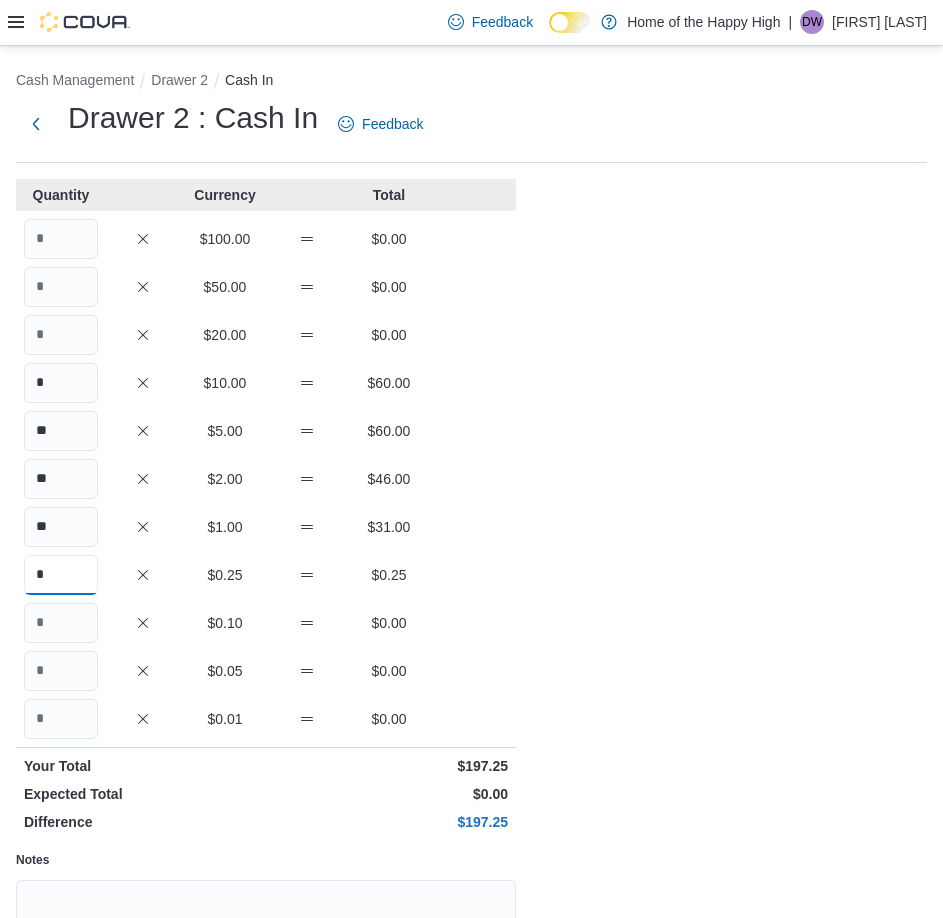 type on "*" 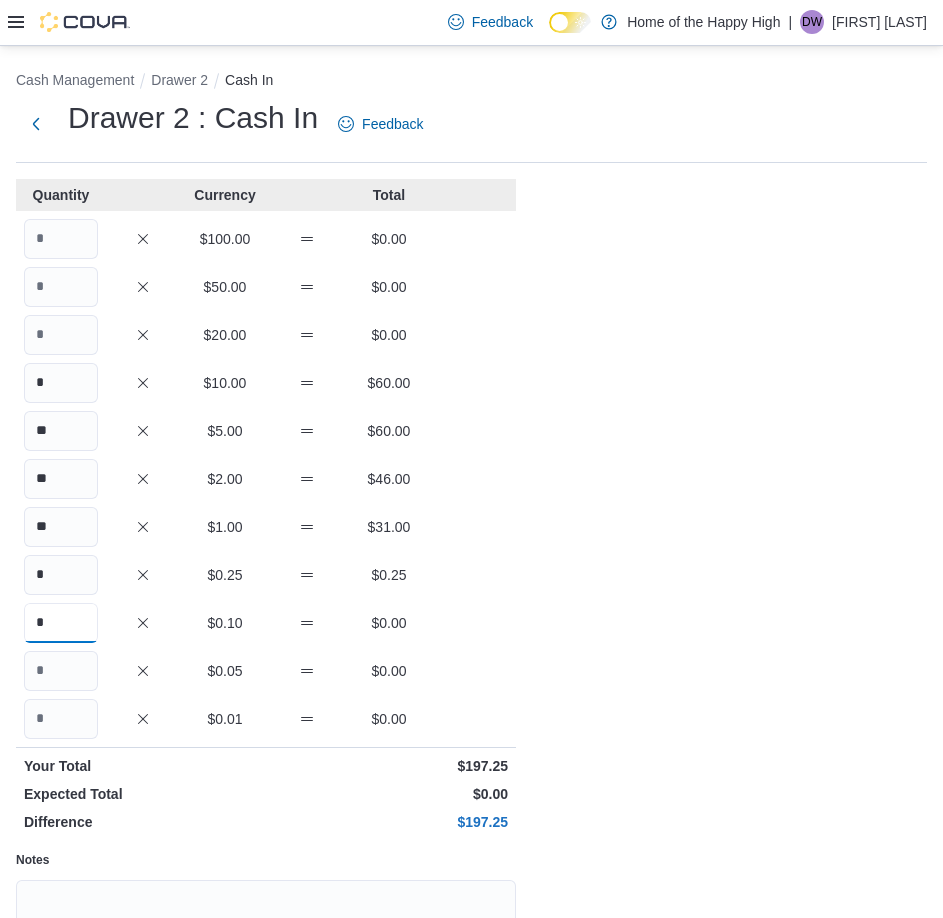 type on "*" 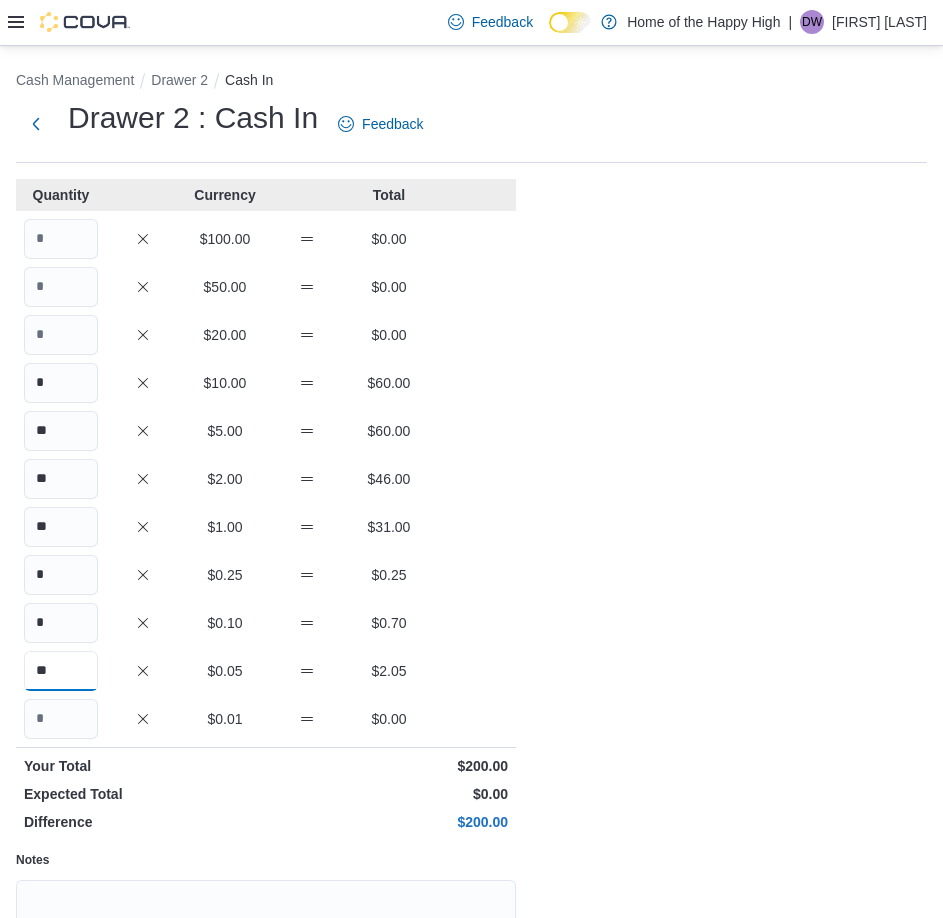 scroll, scrollTop: 199, scrollLeft: 0, axis: vertical 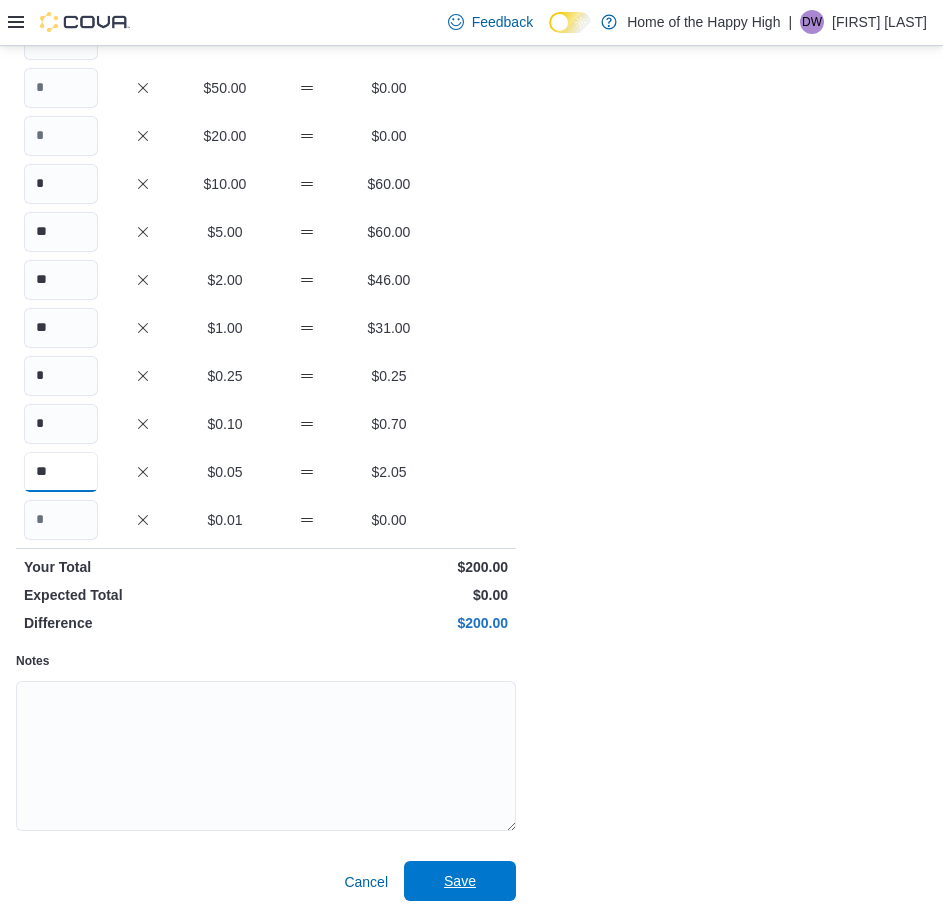 type on "**" 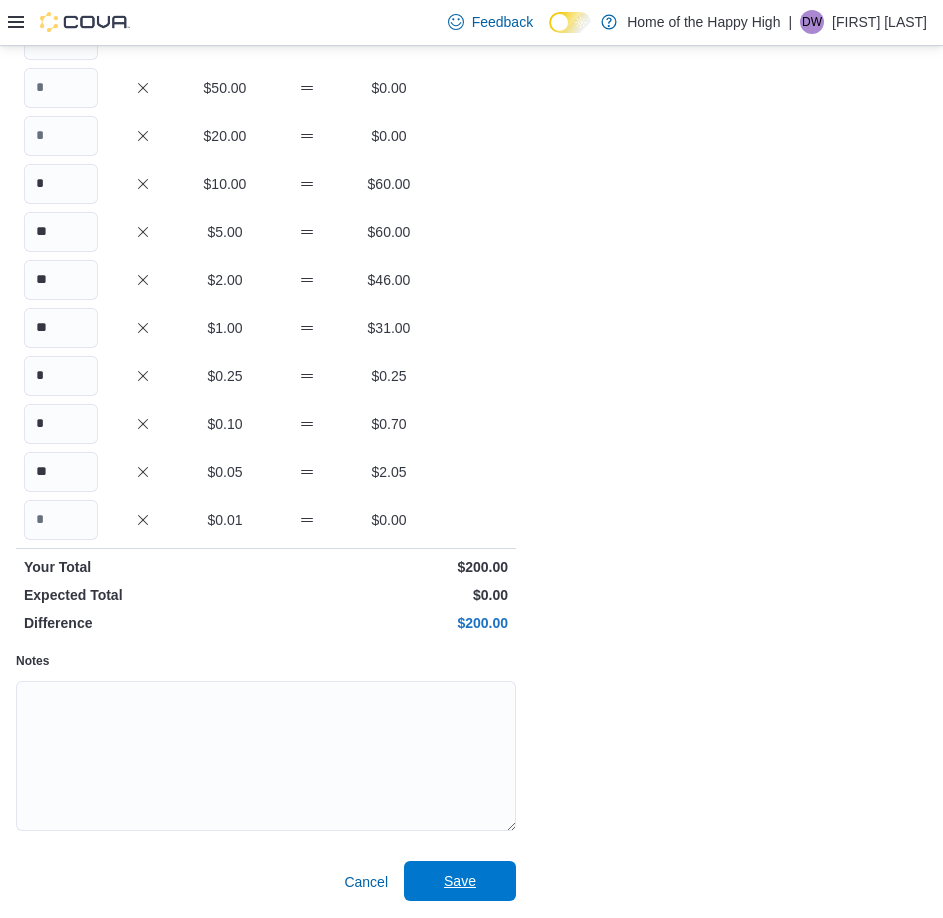 click on "Save" at bounding box center [460, 881] 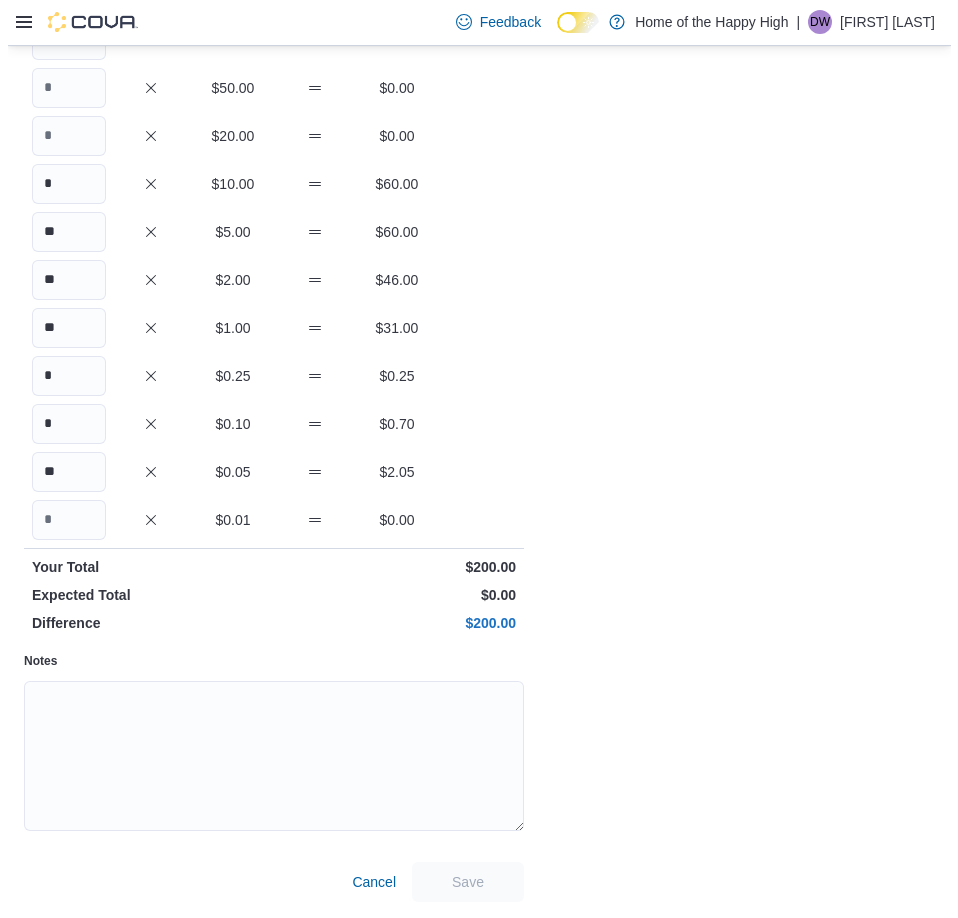 scroll, scrollTop: 0, scrollLeft: 0, axis: both 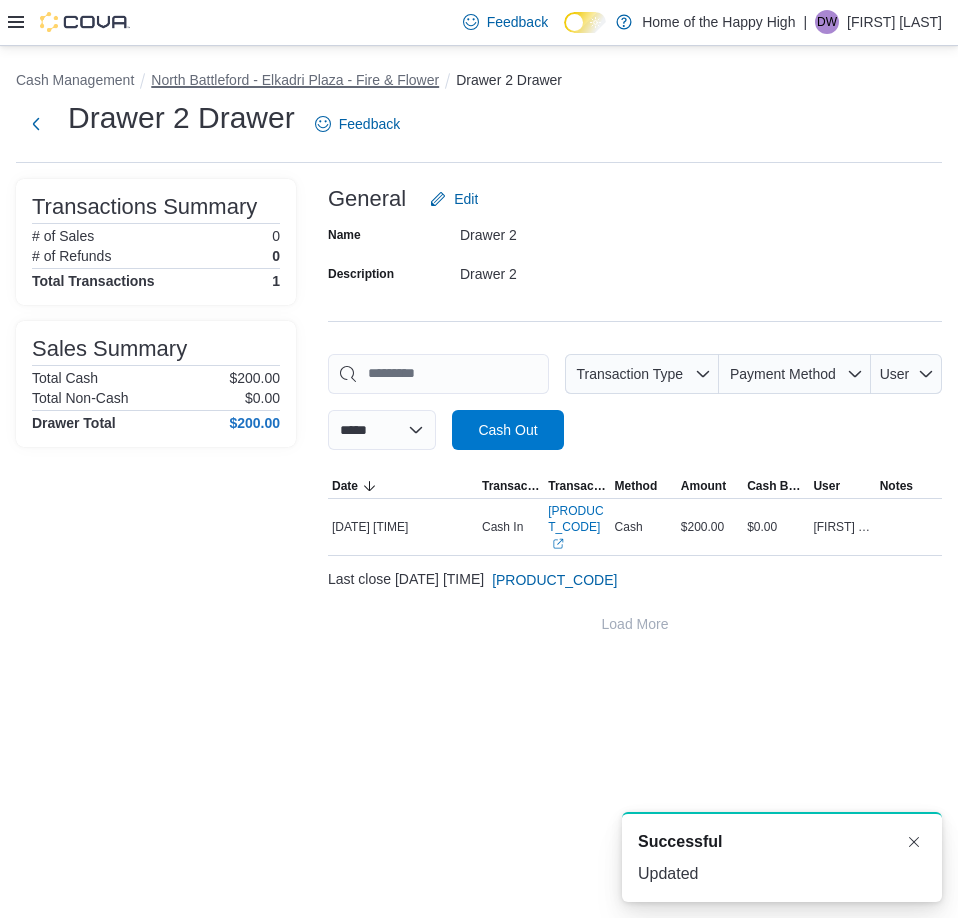 click on "North Battleford - Elkadri Plaza - Fire & Flower" at bounding box center (295, 80) 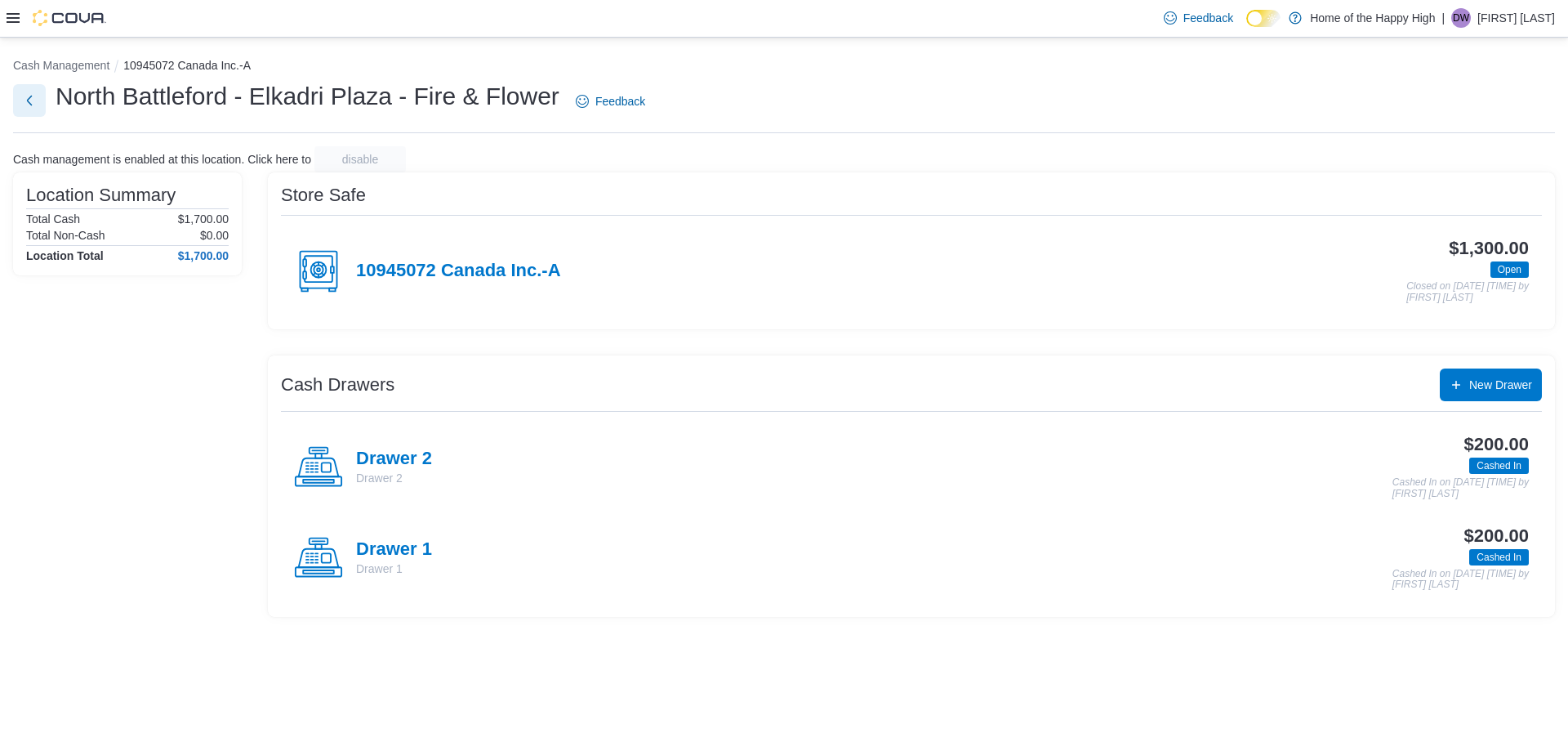 click at bounding box center (29, 101) 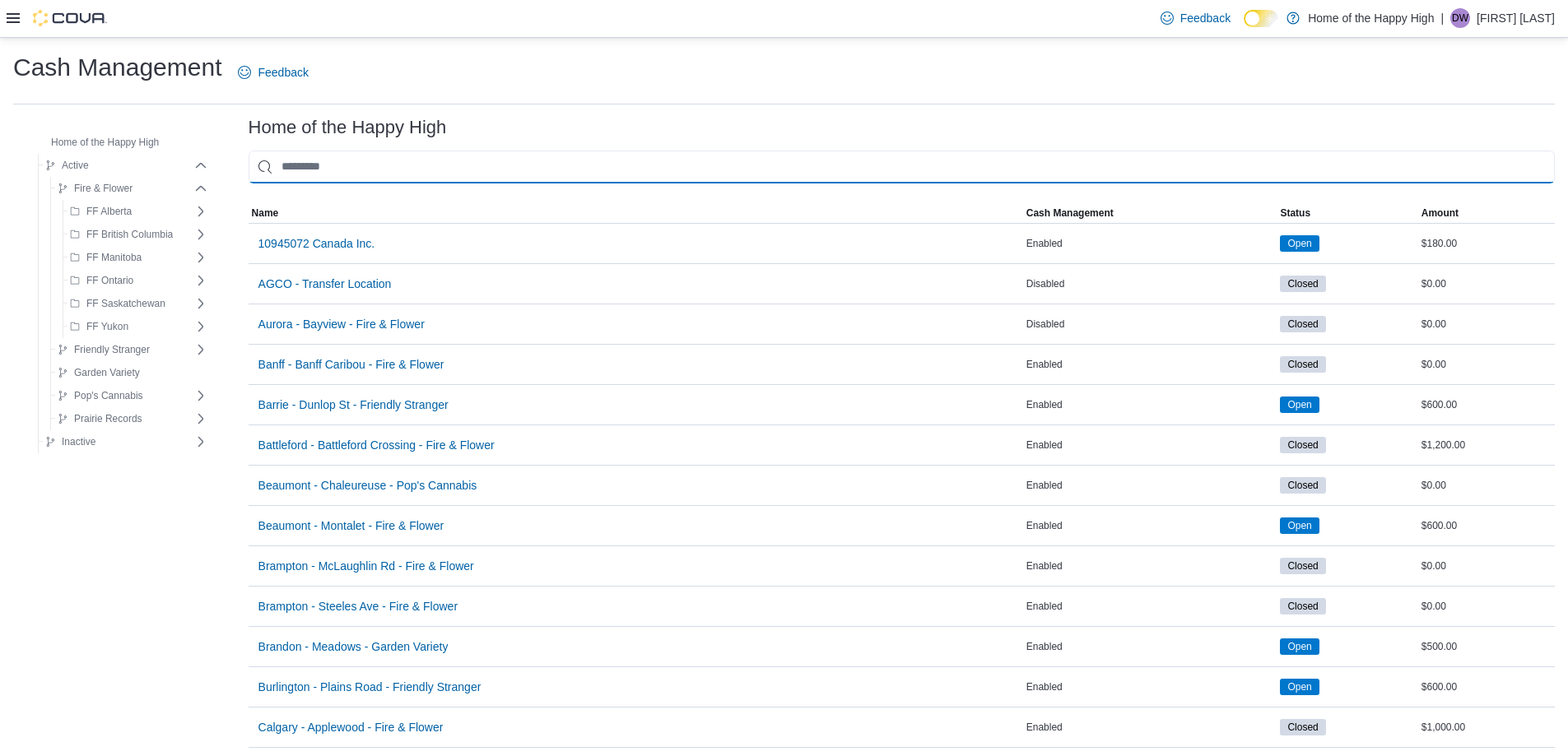 click at bounding box center (901, 167) 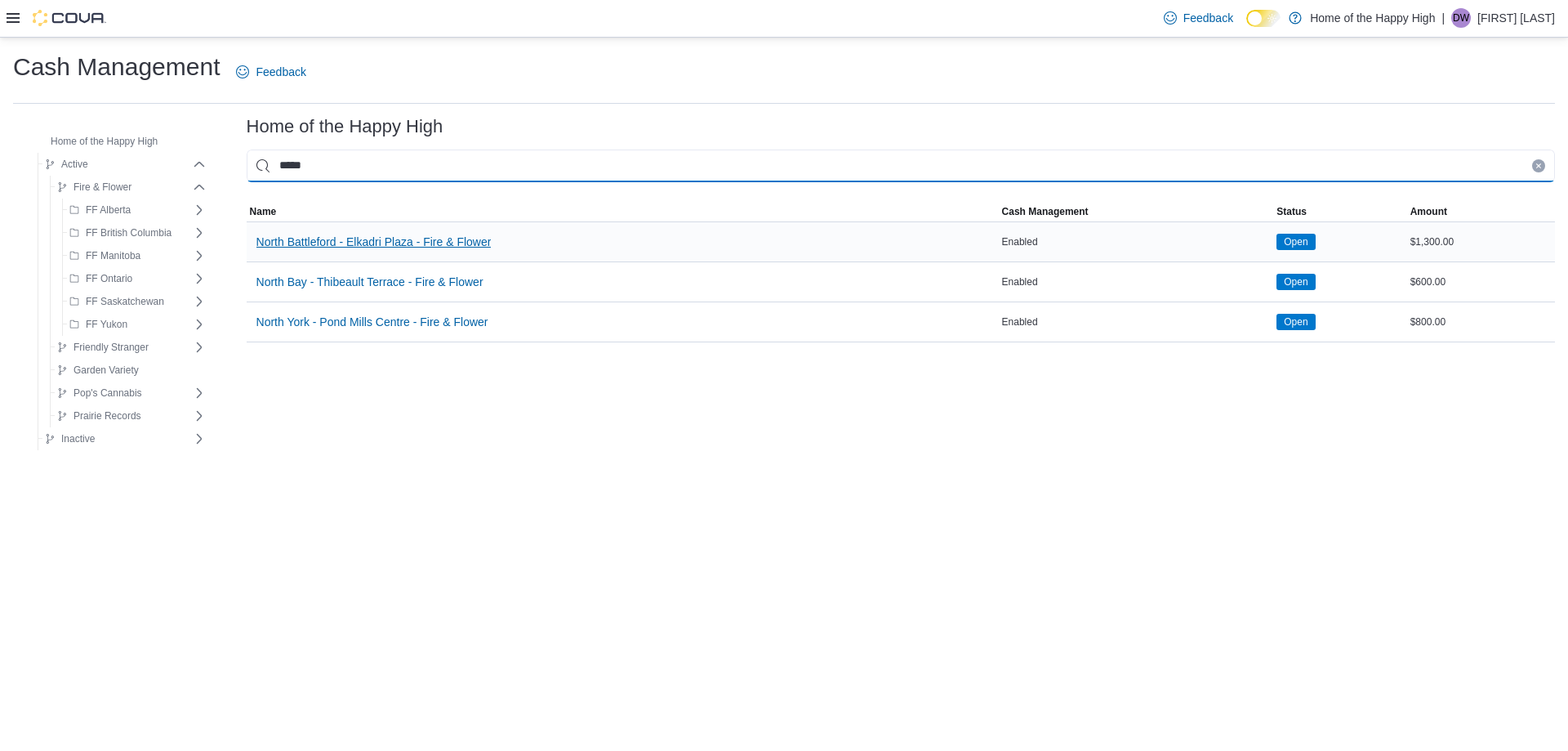 type on "*****" 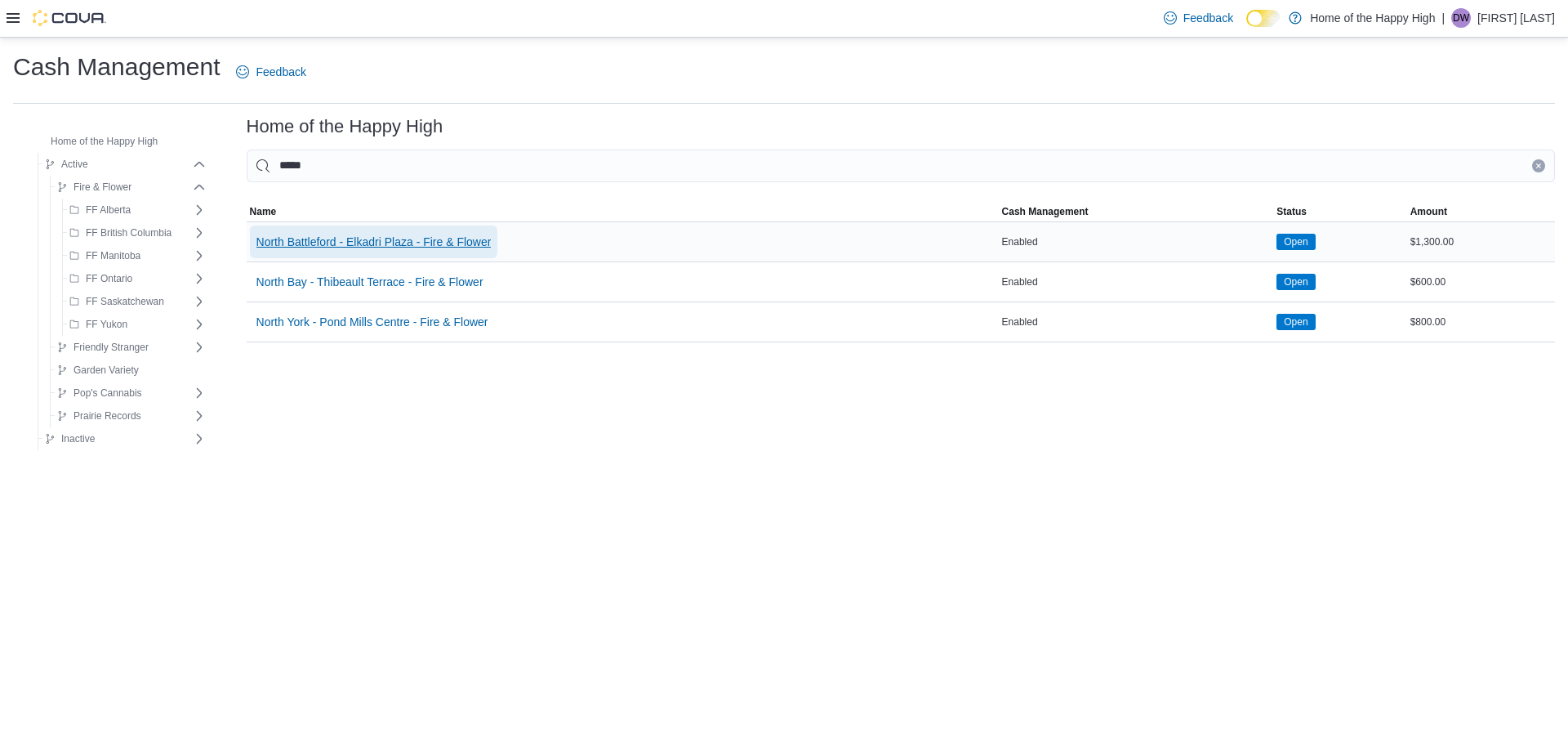 click on "North Battleford - Elkadri Plaza - Fire & Flower" at bounding box center [374, 242] 